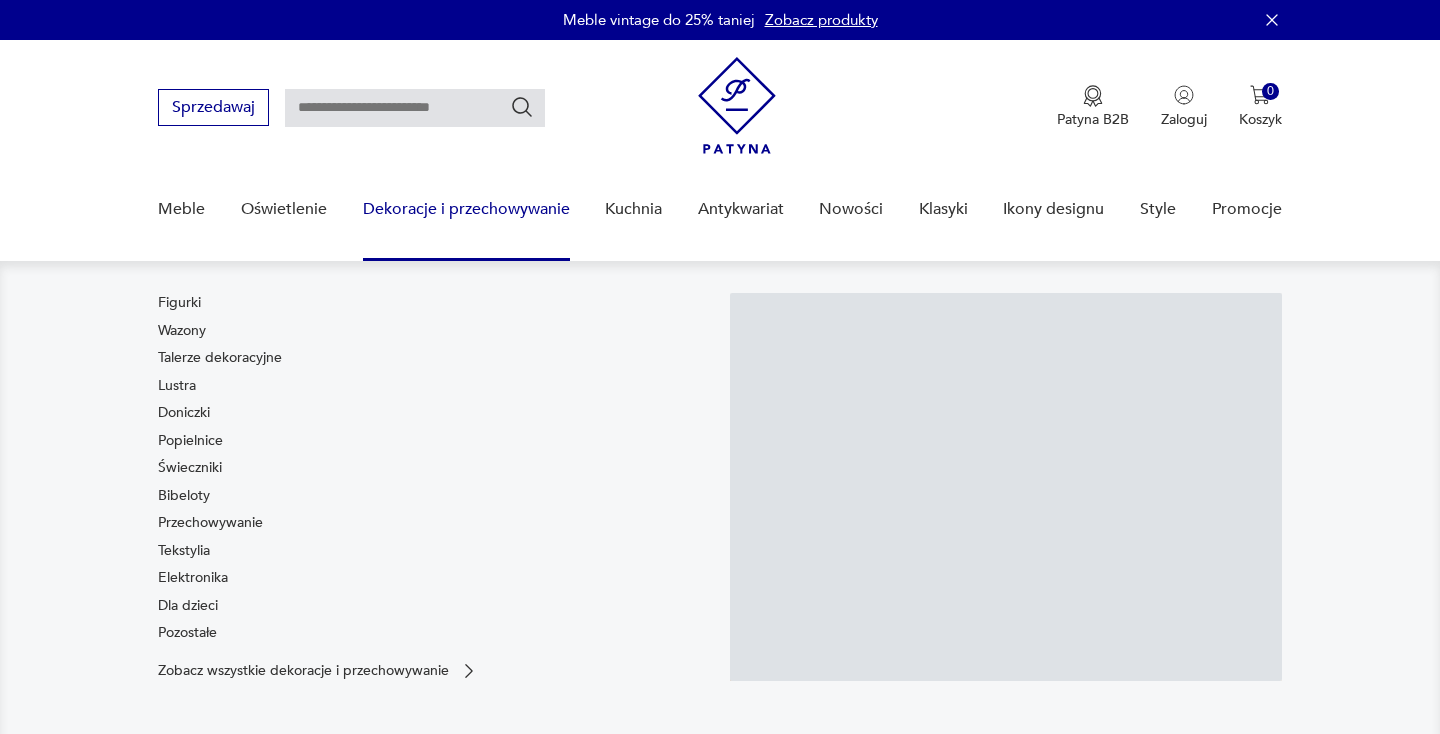 scroll, scrollTop: 0, scrollLeft: 0, axis: both 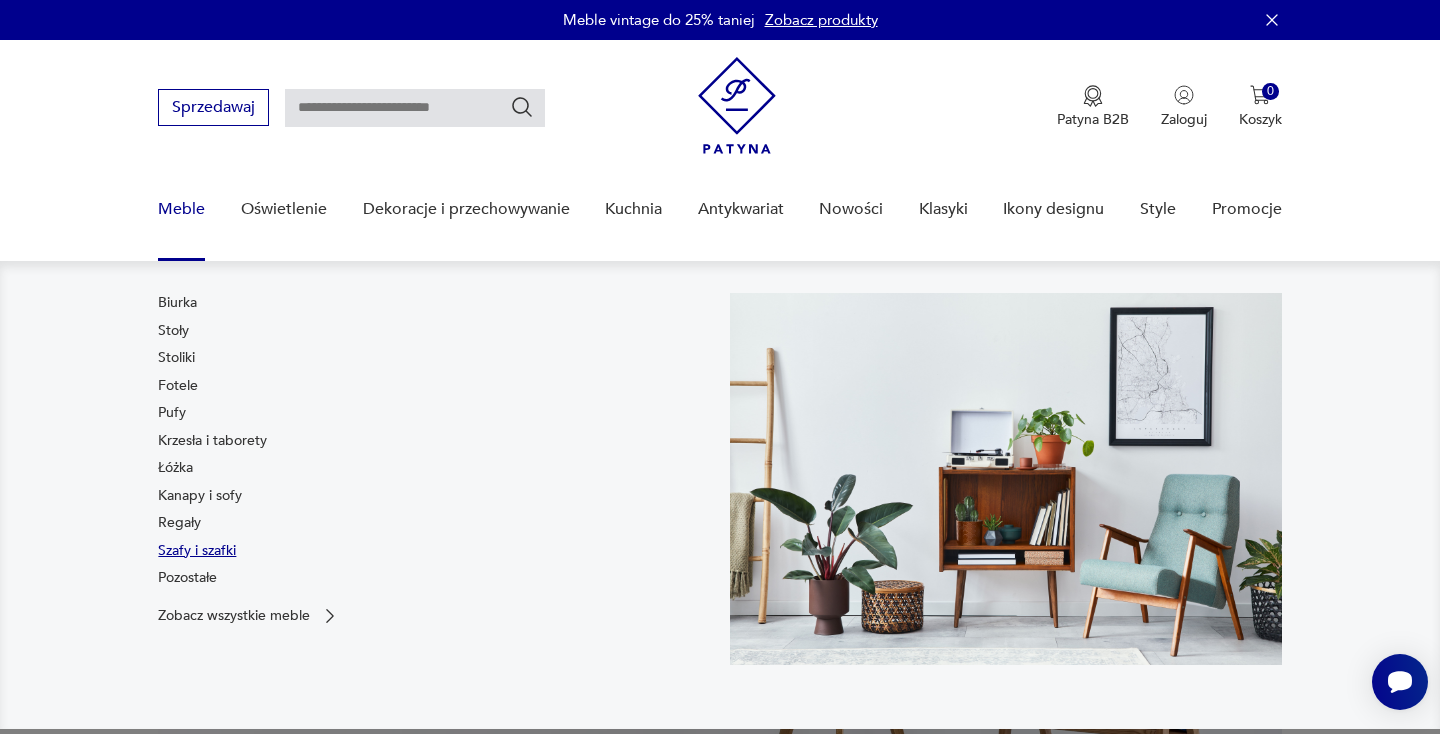 click on "Szafy i szafki" at bounding box center [197, 551] 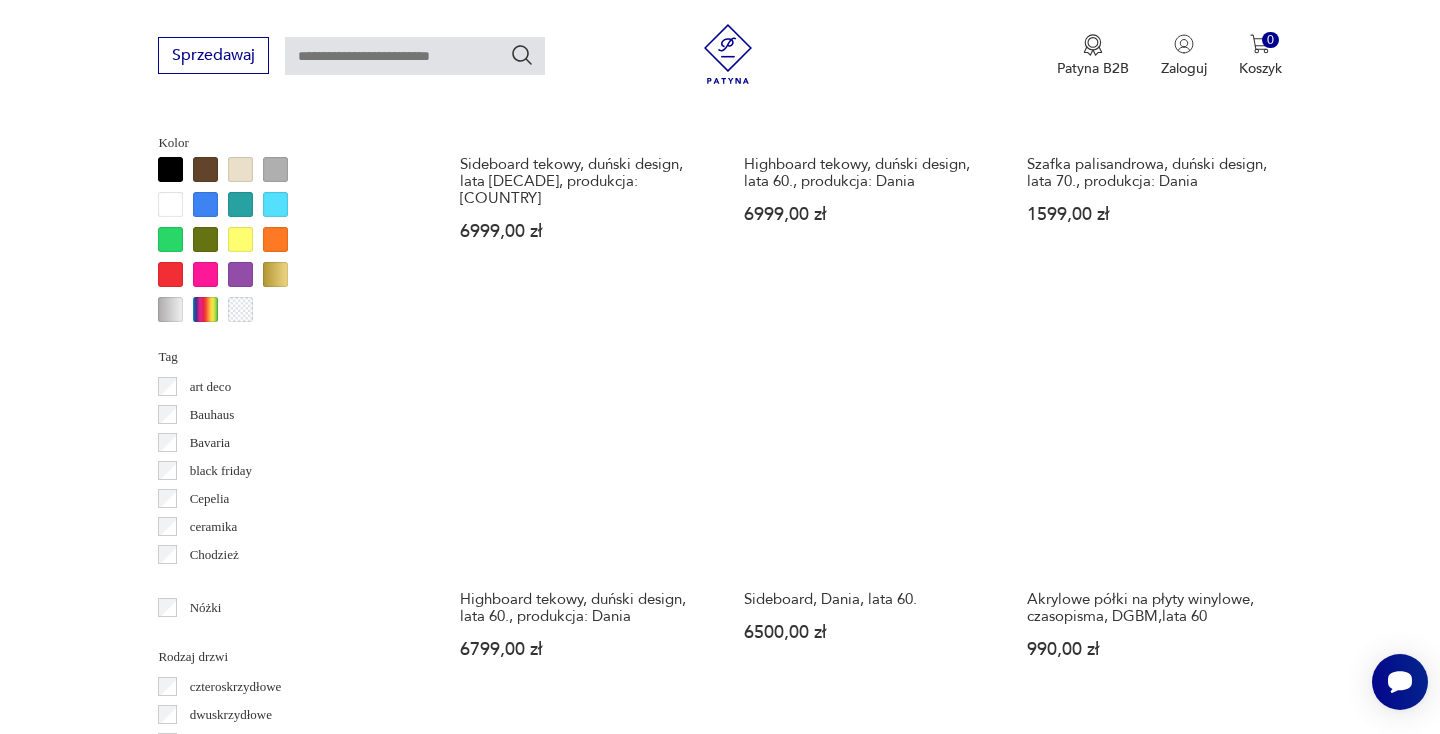 scroll, scrollTop: 1894, scrollLeft: 0, axis: vertical 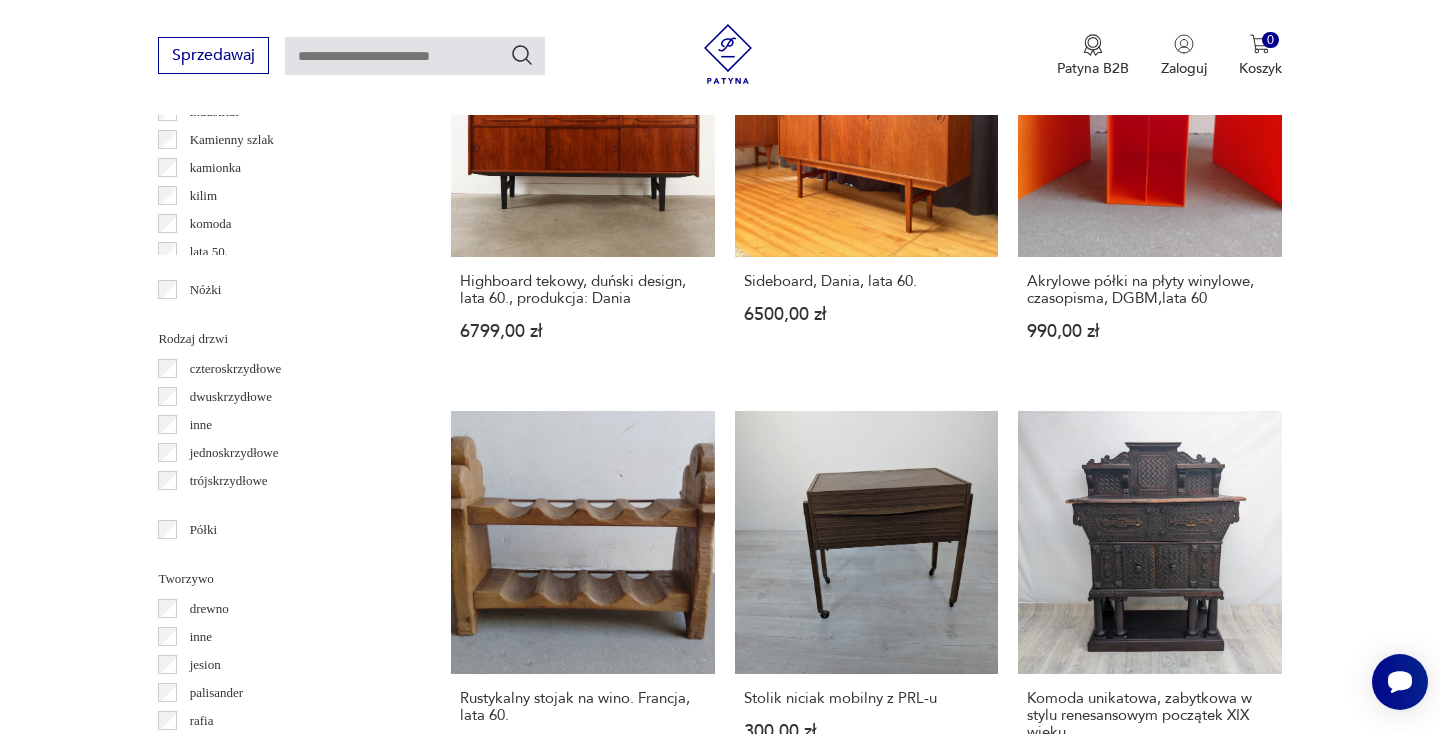 click on "jednoskrzydłowe" at bounding box center [234, 453] 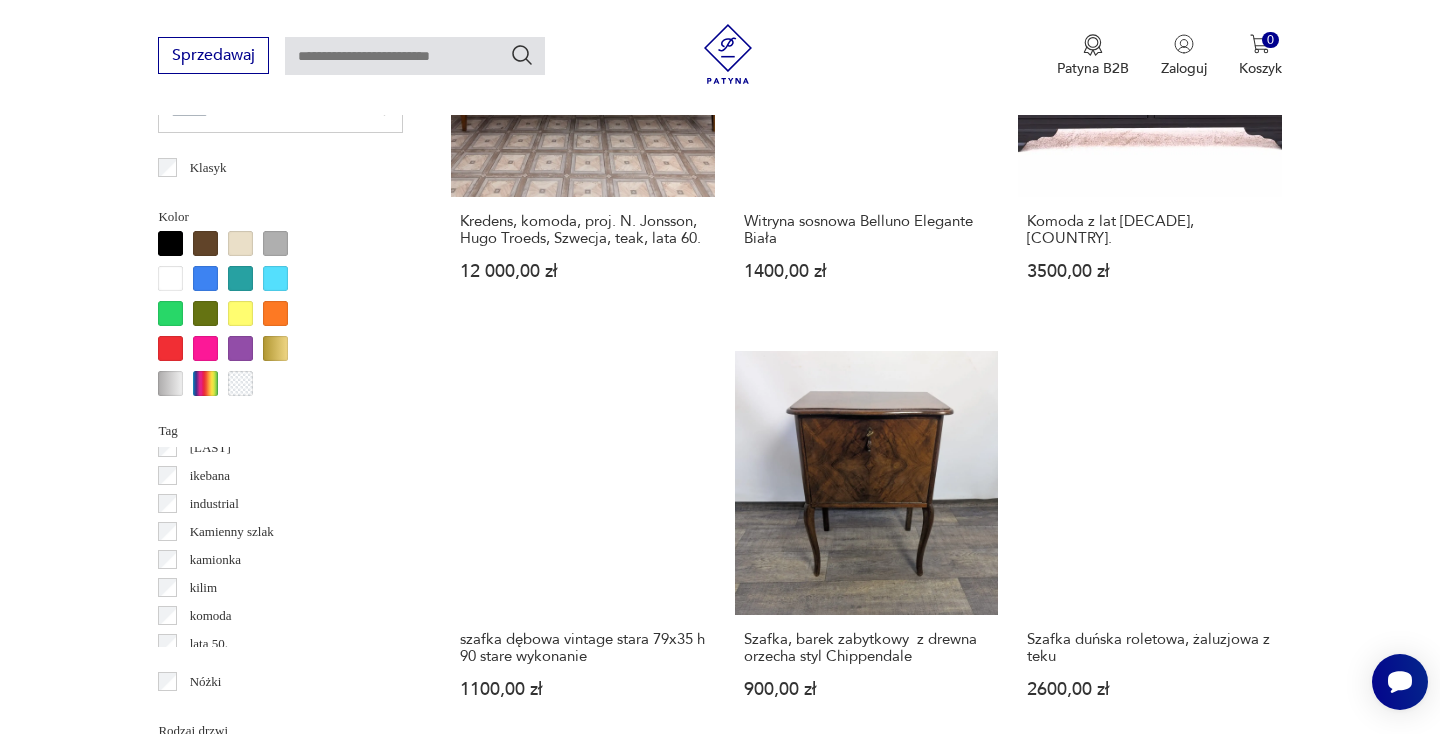 scroll, scrollTop: 2070, scrollLeft: 0, axis: vertical 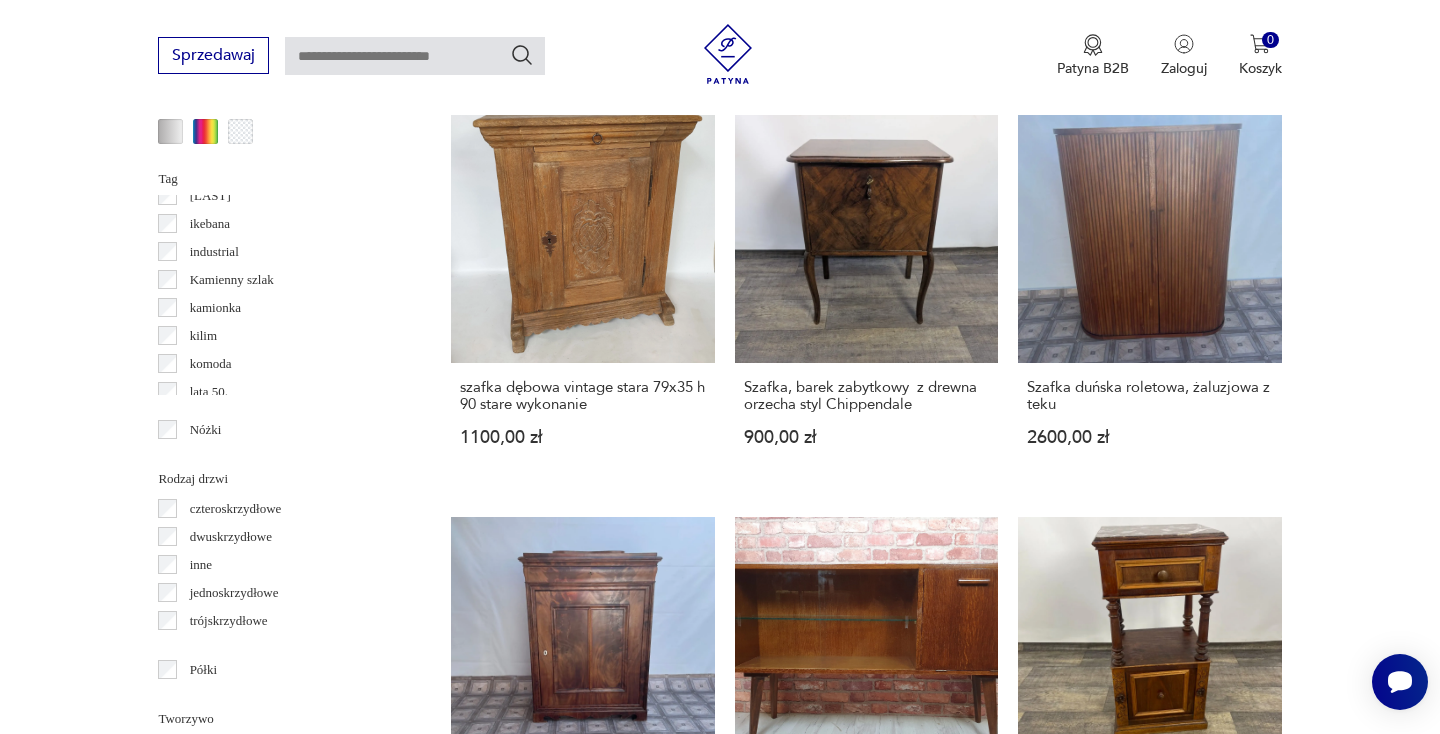 click on "2" at bounding box center [1080, 1424] 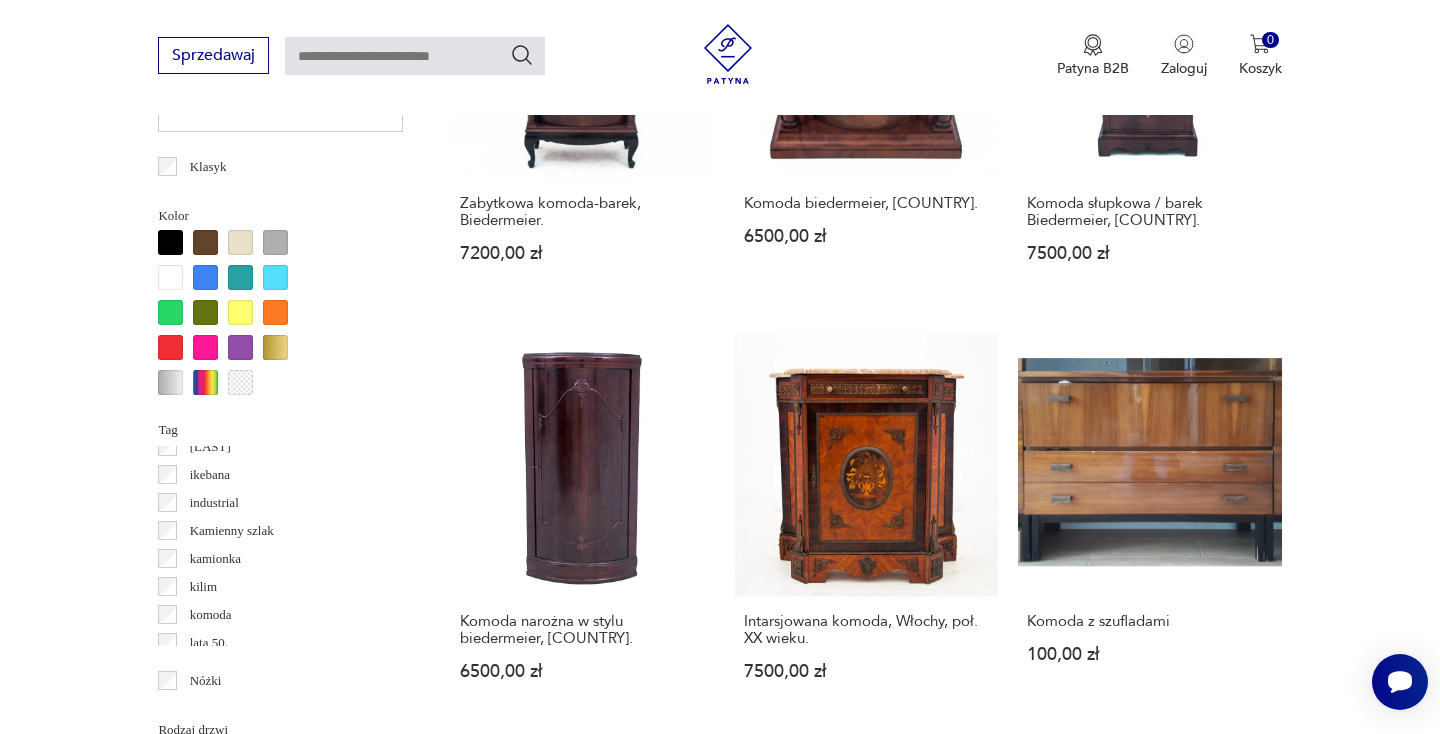 scroll, scrollTop: 1821, scrollLeft: 0, axis: vertical 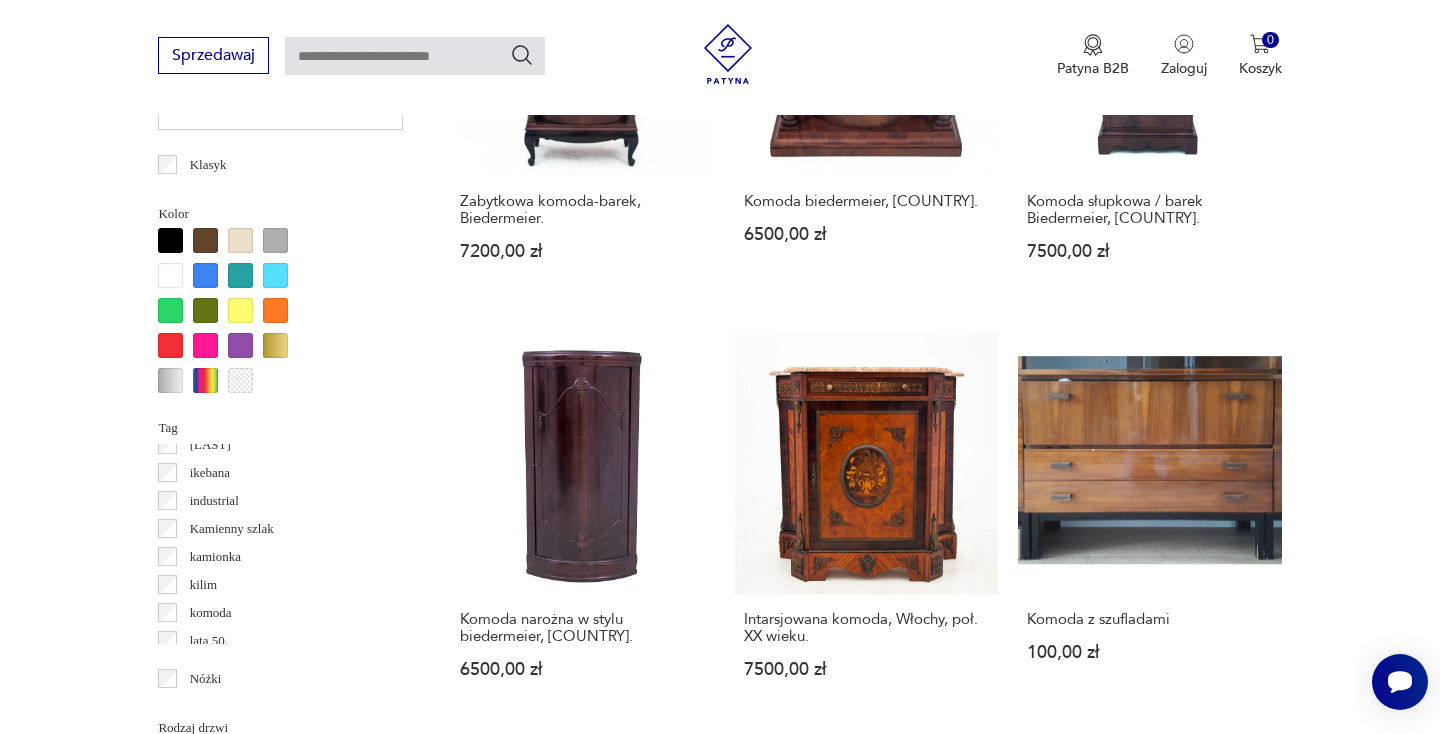 click on "3" at bounding box center (1126, 1622) 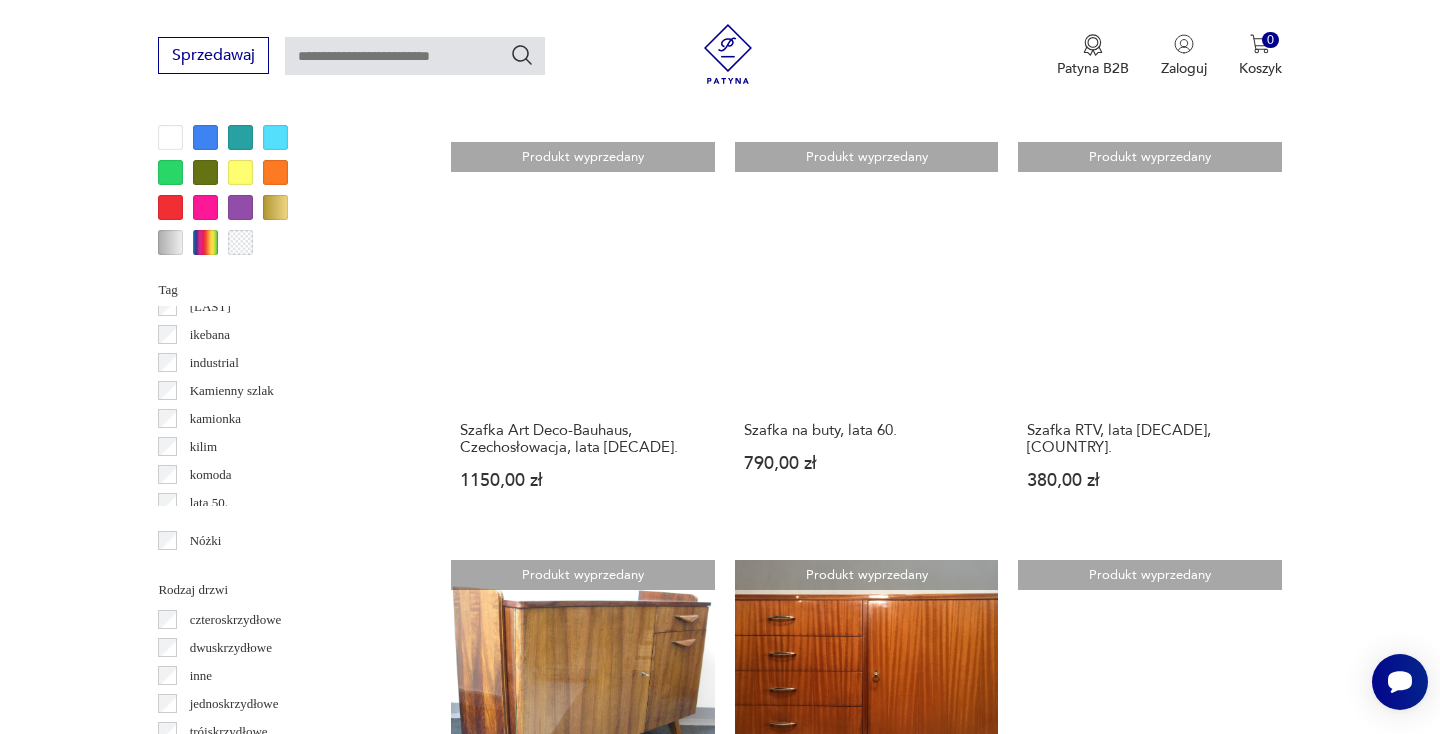 scroll, scrollTop: 2149, scrollLeft: 0, axis: vertical 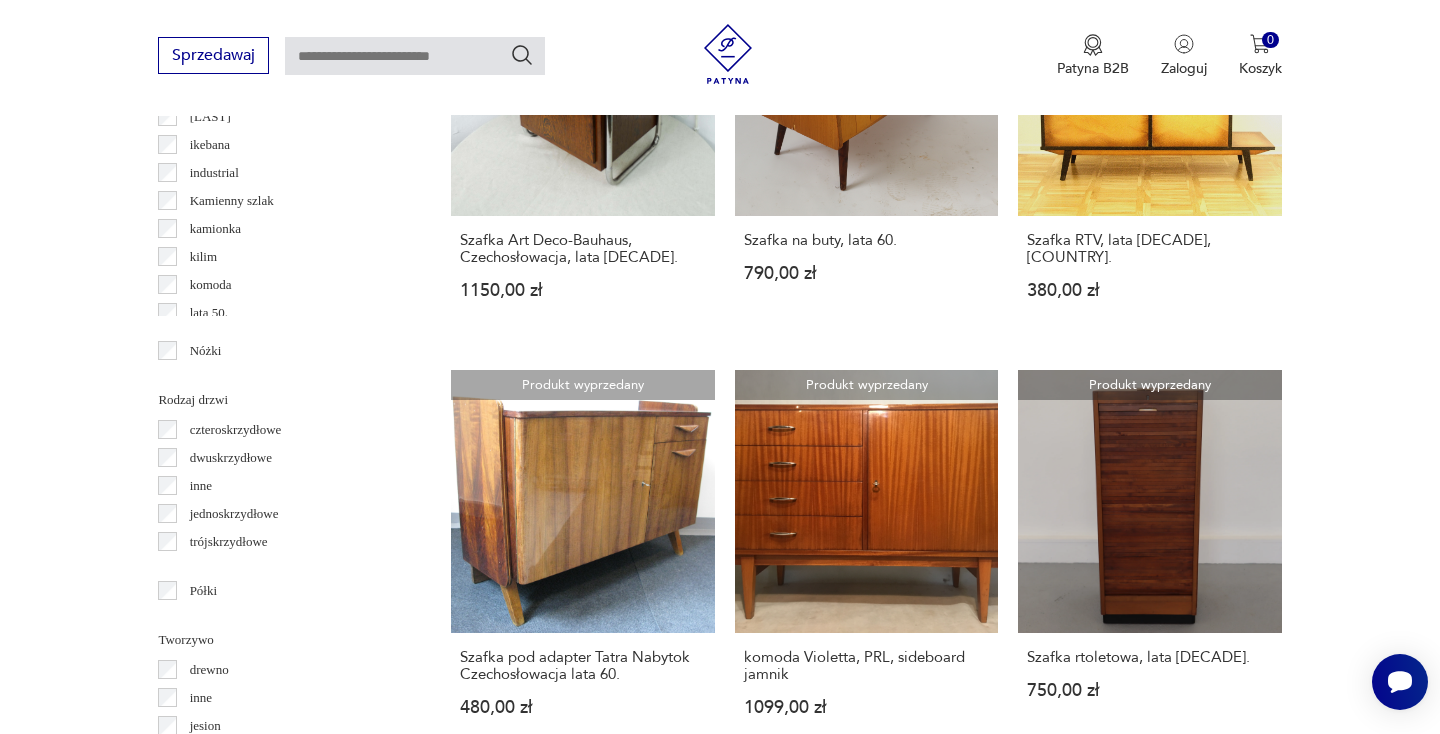 click on "4" at bounding box center [1172, 1260] 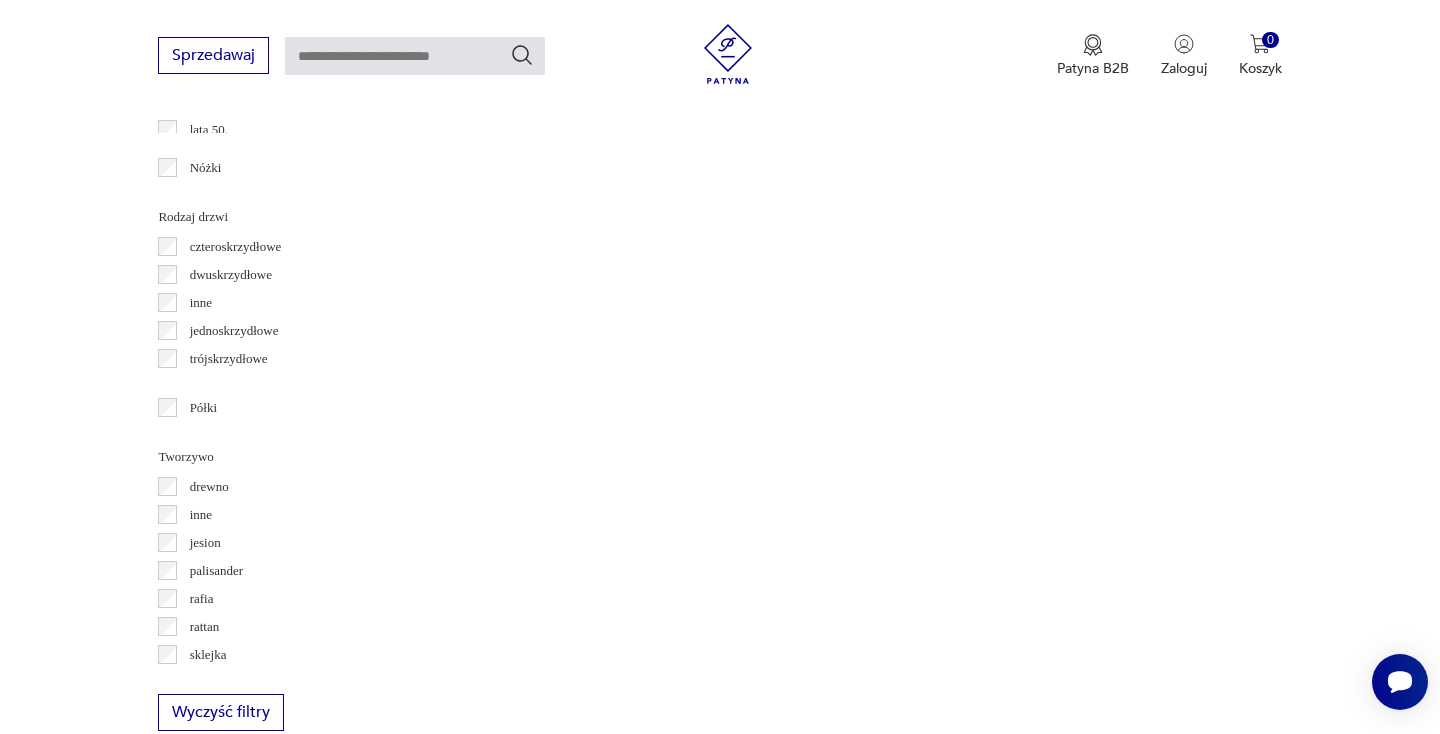 scroll, scrollTop: 2326, scrollLeft: 0, axis: vertical 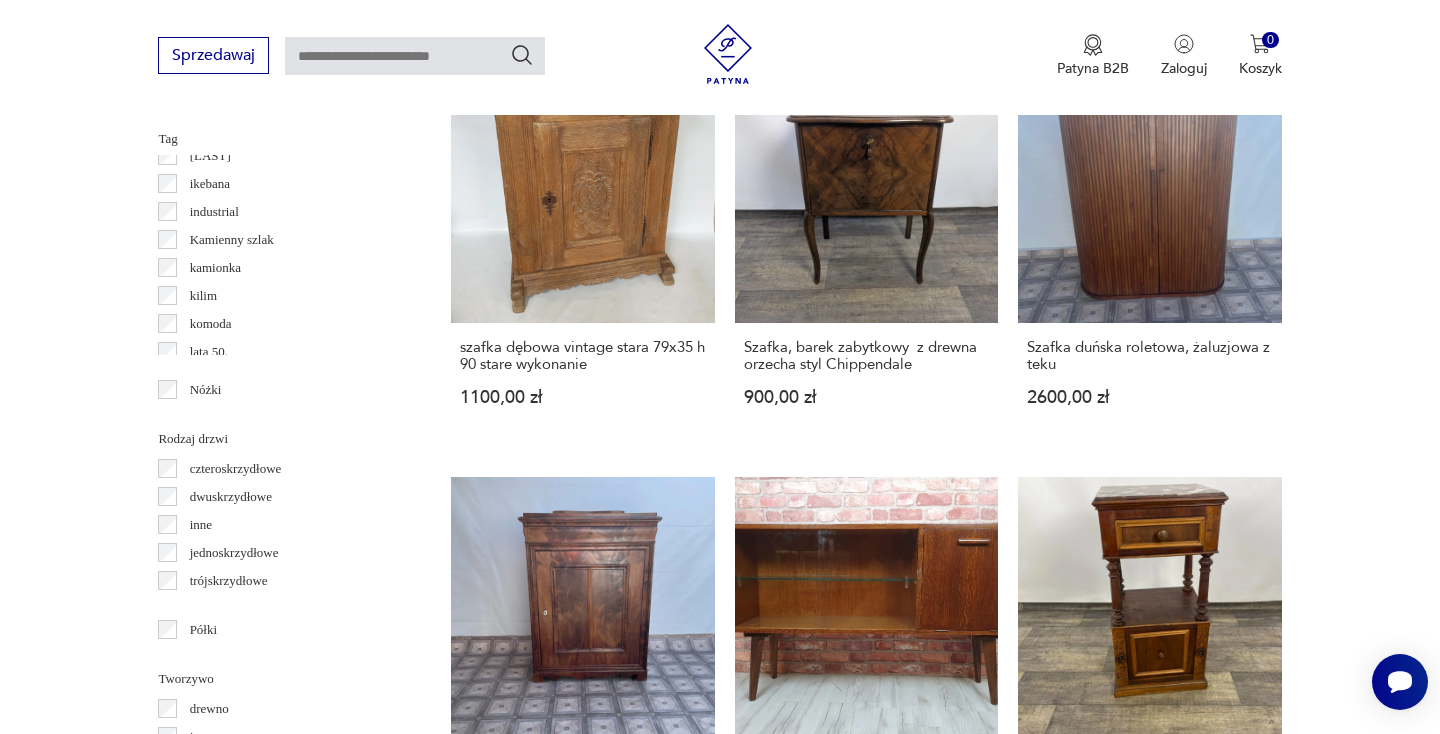 click on "2" at bounding box center [1080, 1384] 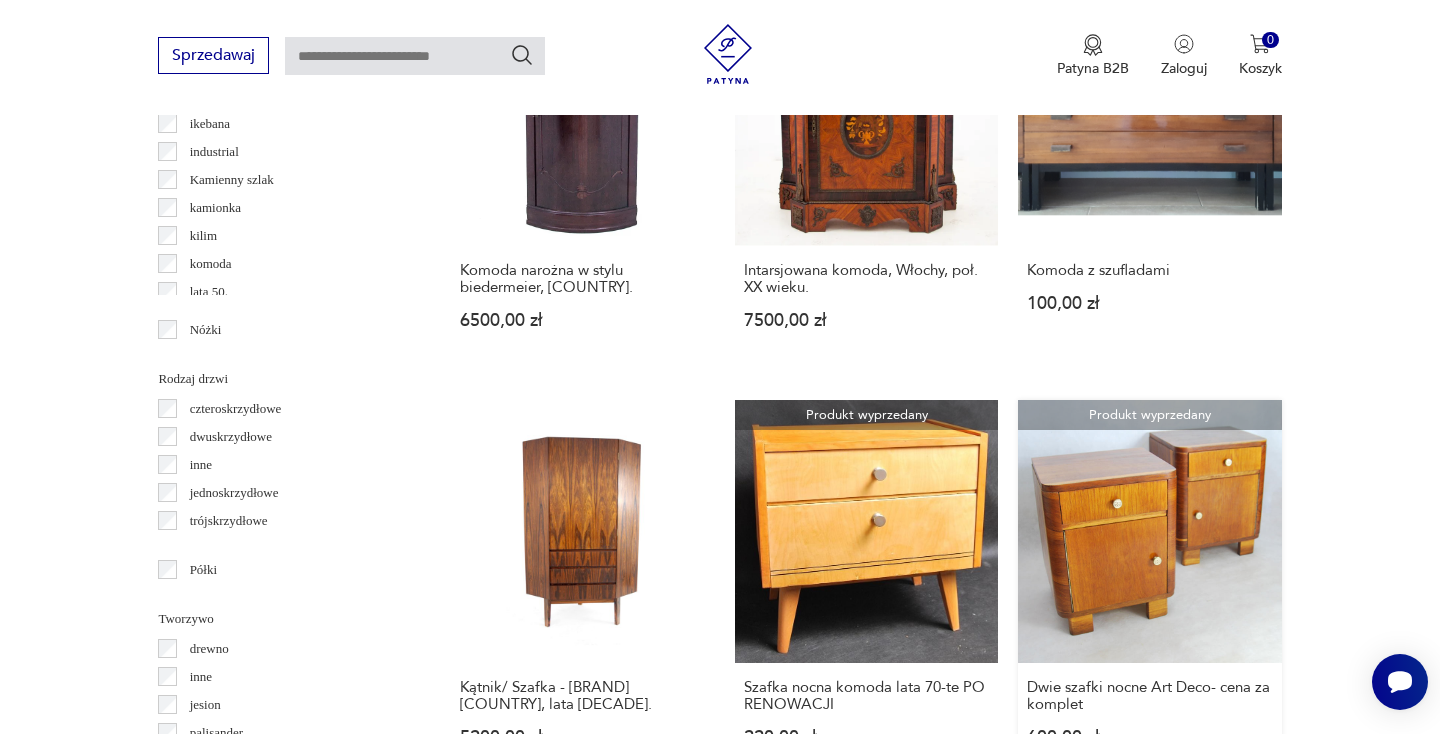 scroll, scrollTop: 2240, scrollLeft: 0, axis: vertical 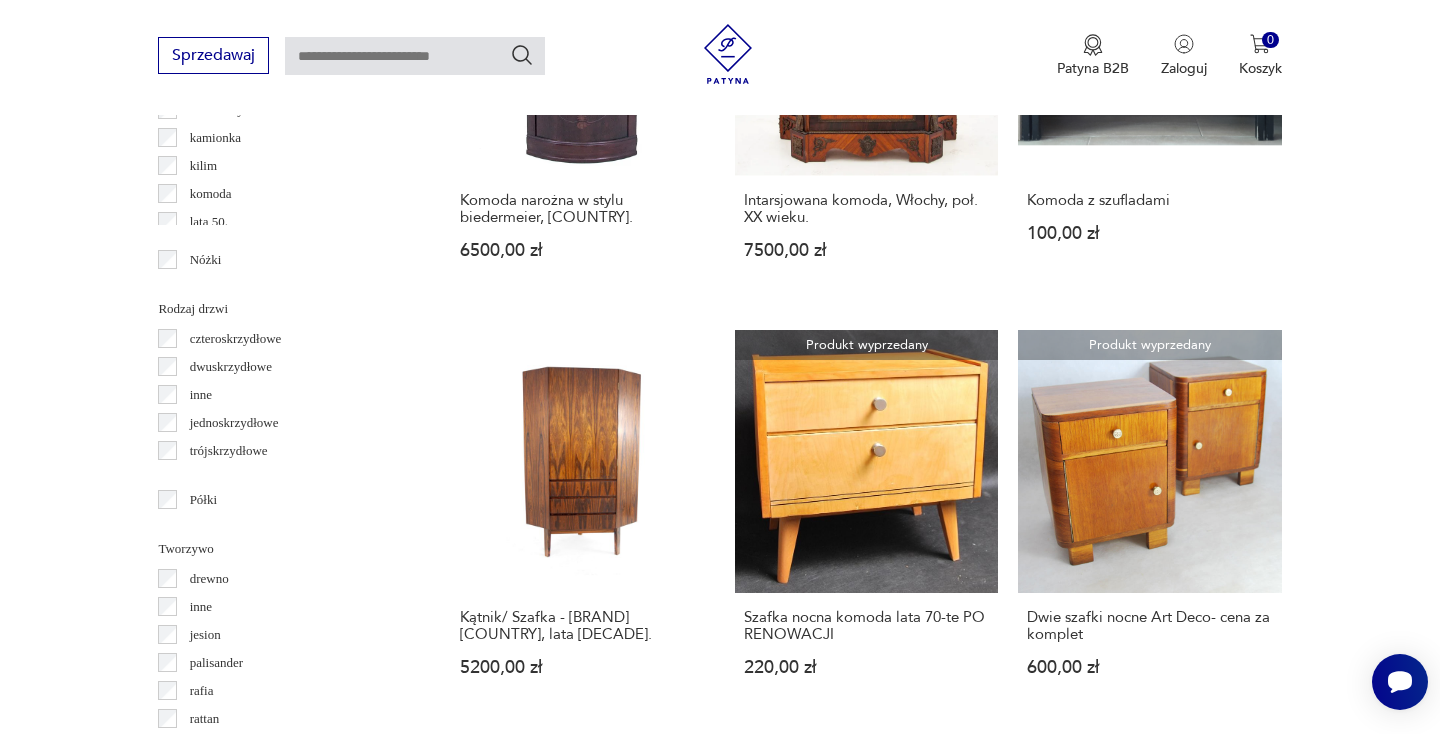 click on "3" at bounding box center [1126, 1203] 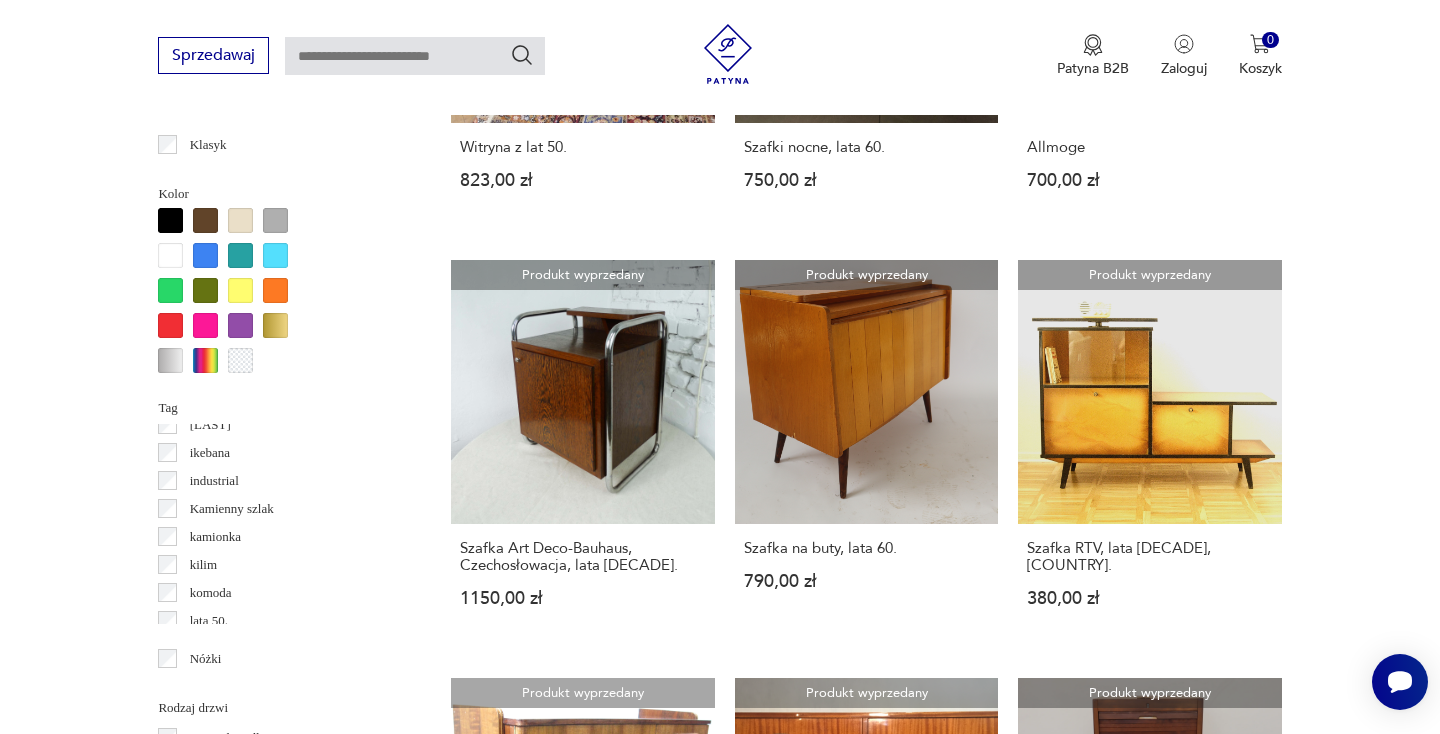 scroll, scrollTop: 1648, scrollLeft: 0, axis: vertical 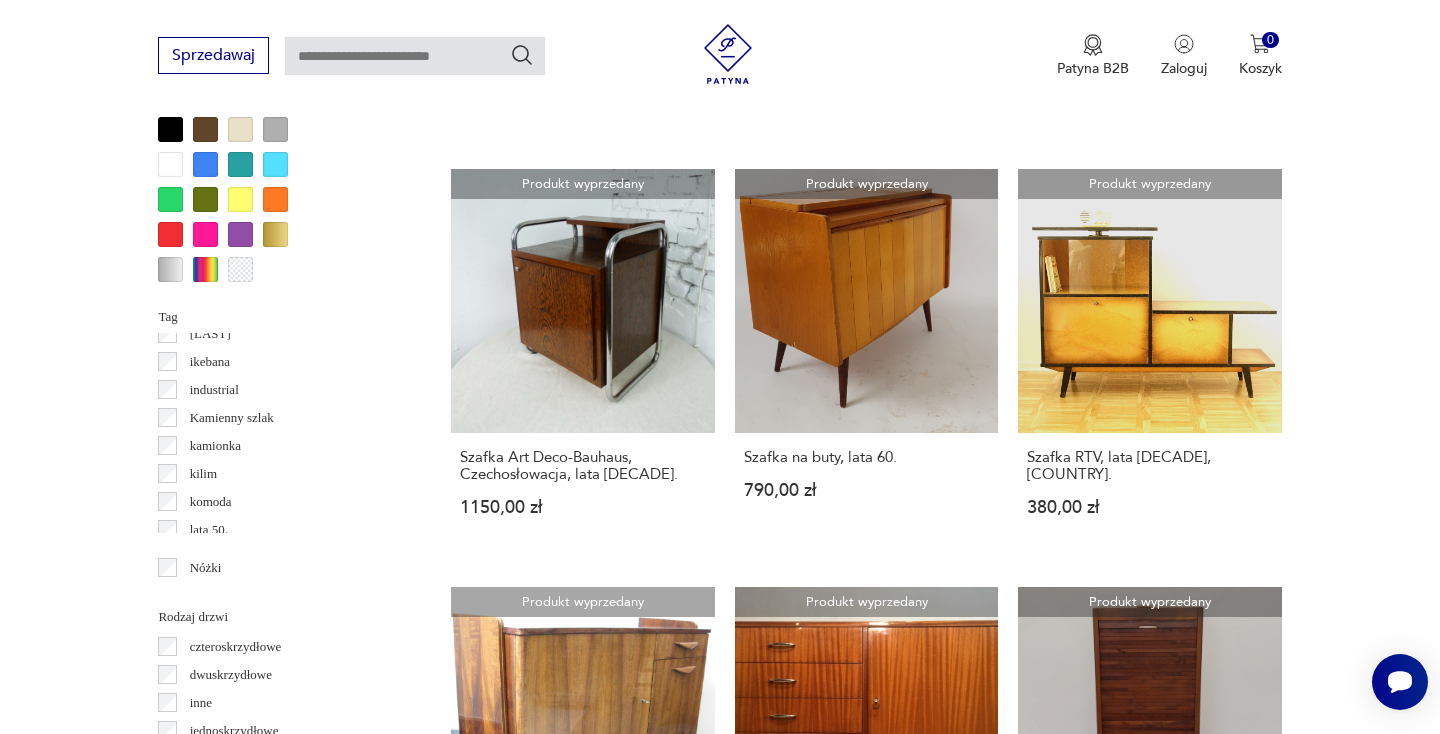 click on "4" at bounding box center [1172, 1477] 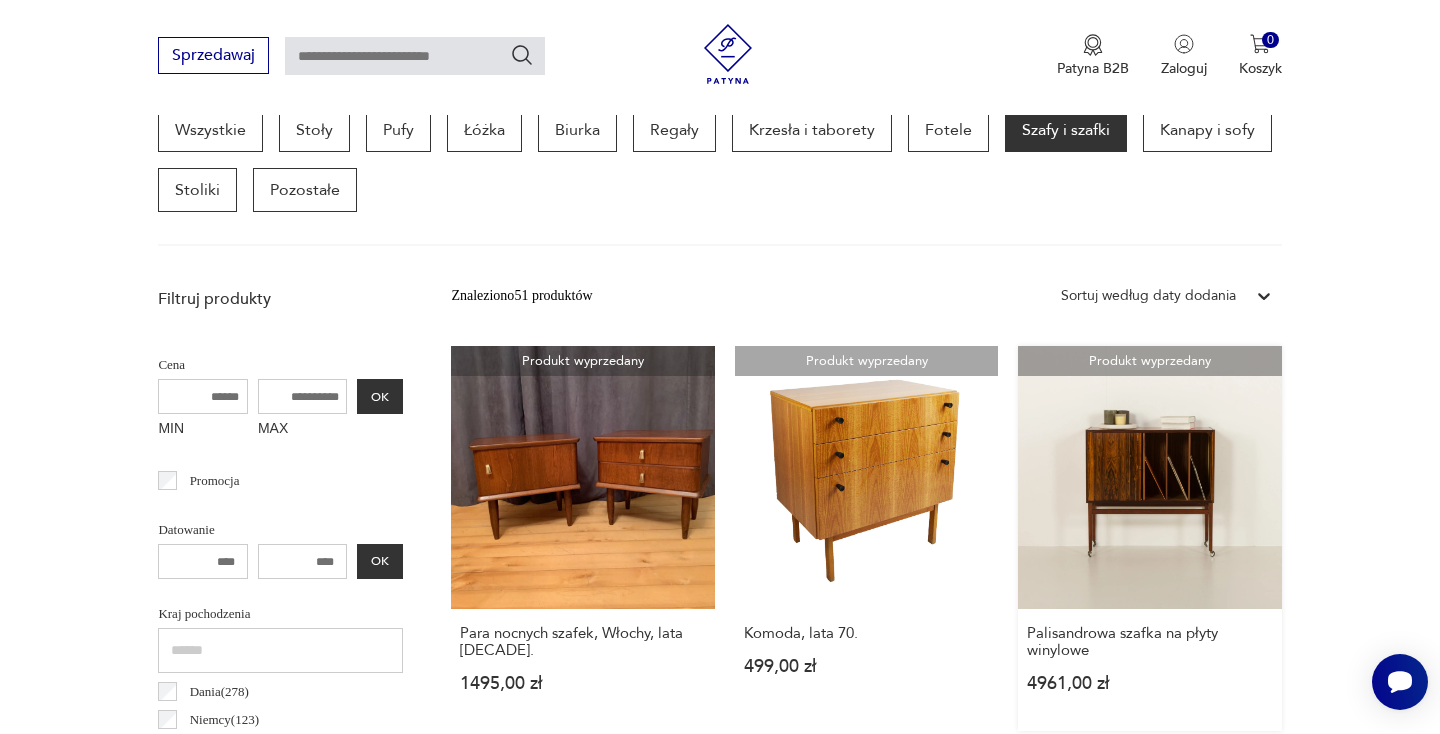 scroll, scrollTop: 561, scrollLeft: 0, axis: vertical 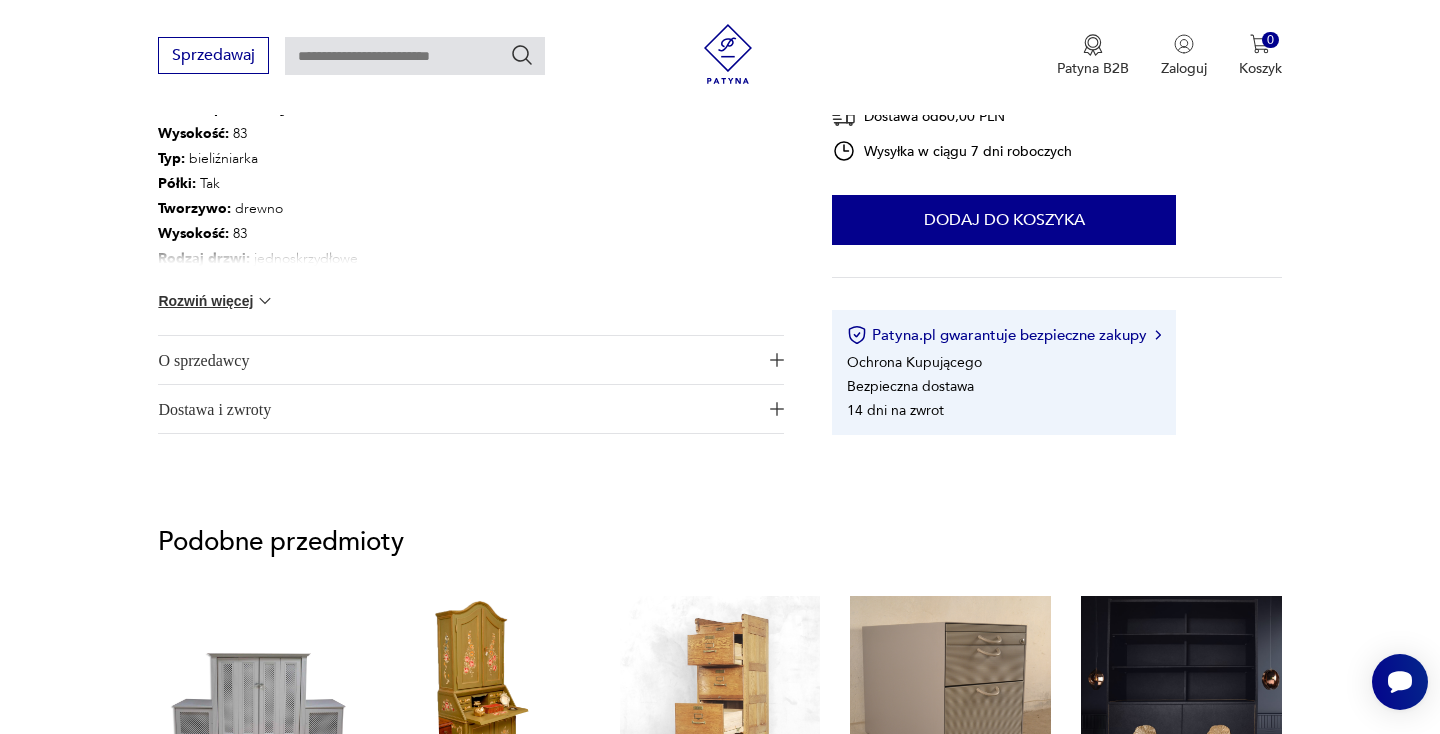 click at bounding box center (265, 301) 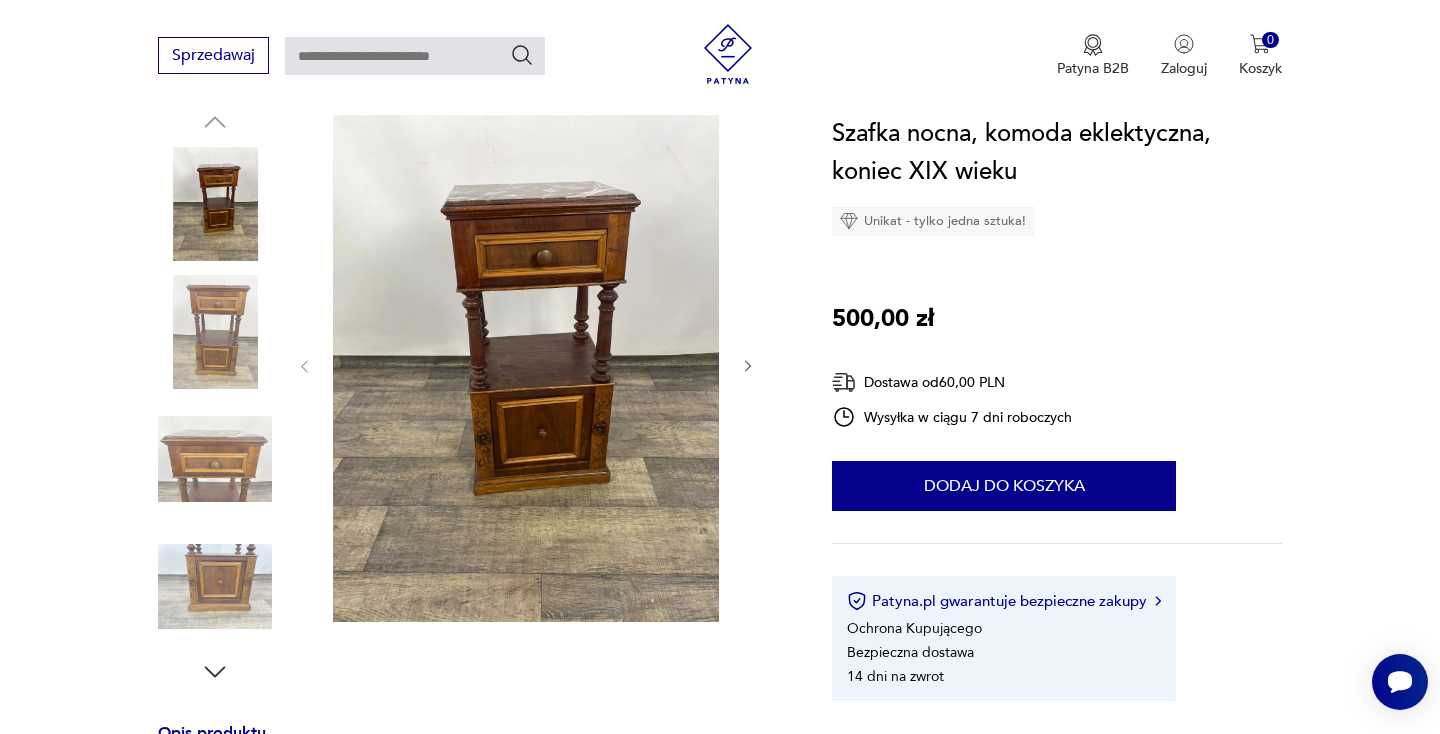 scroll, scrollTop: 225, scrollLeft: 0, axis: vertical 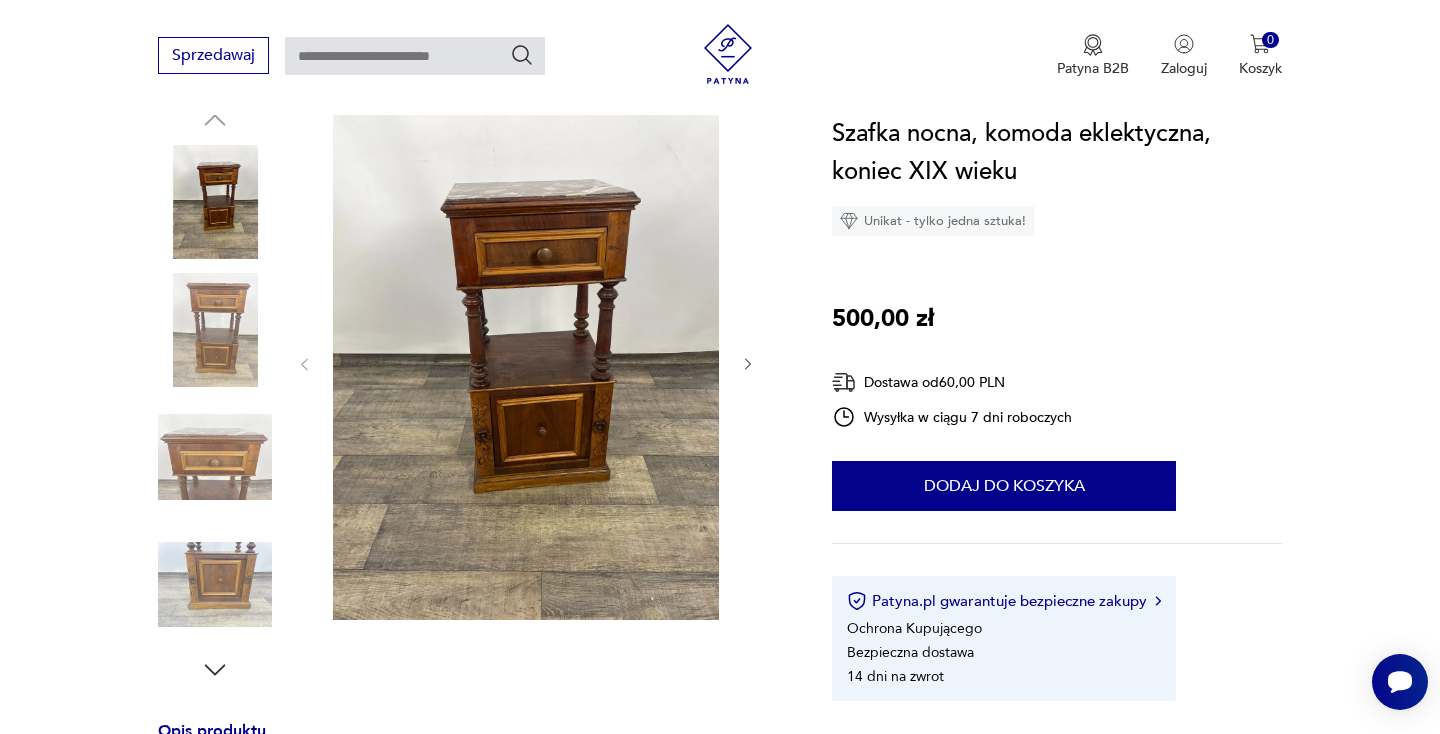 click 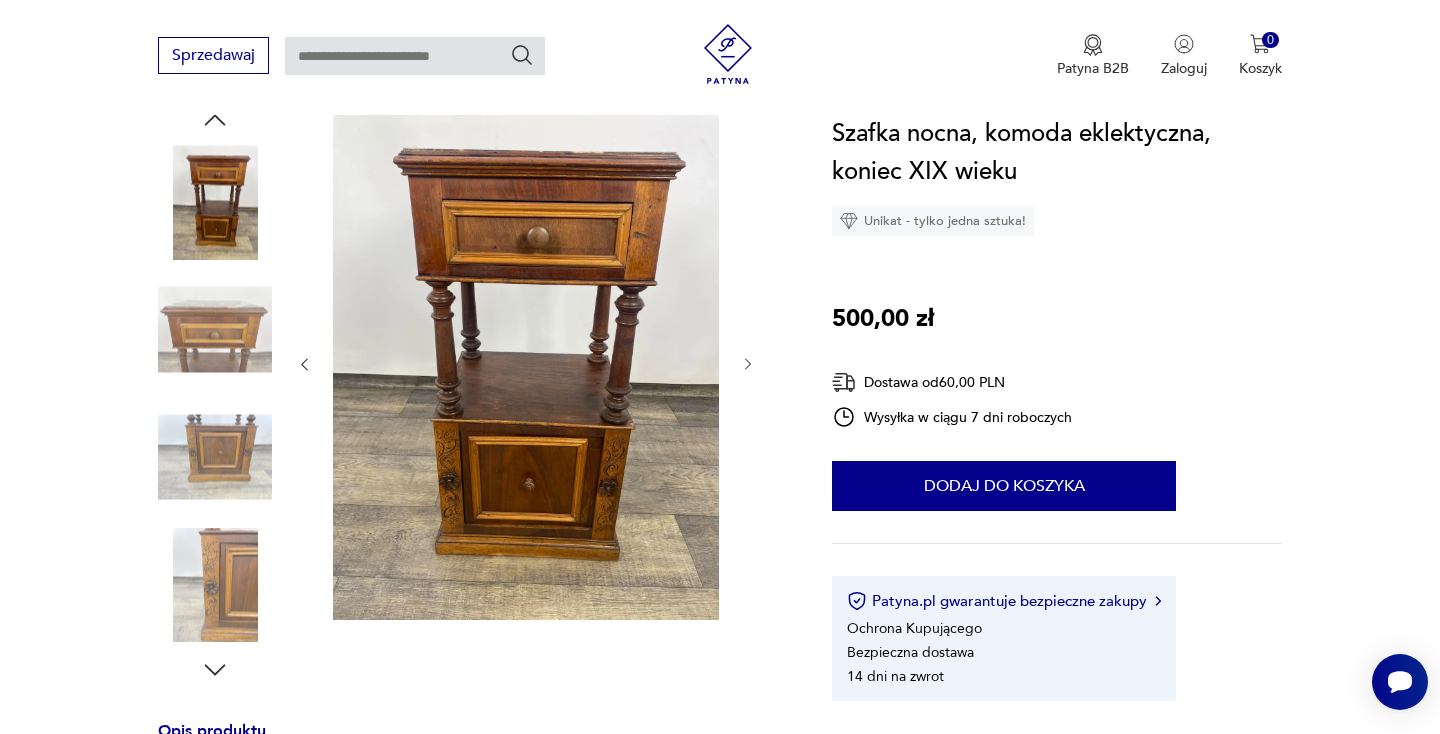 click 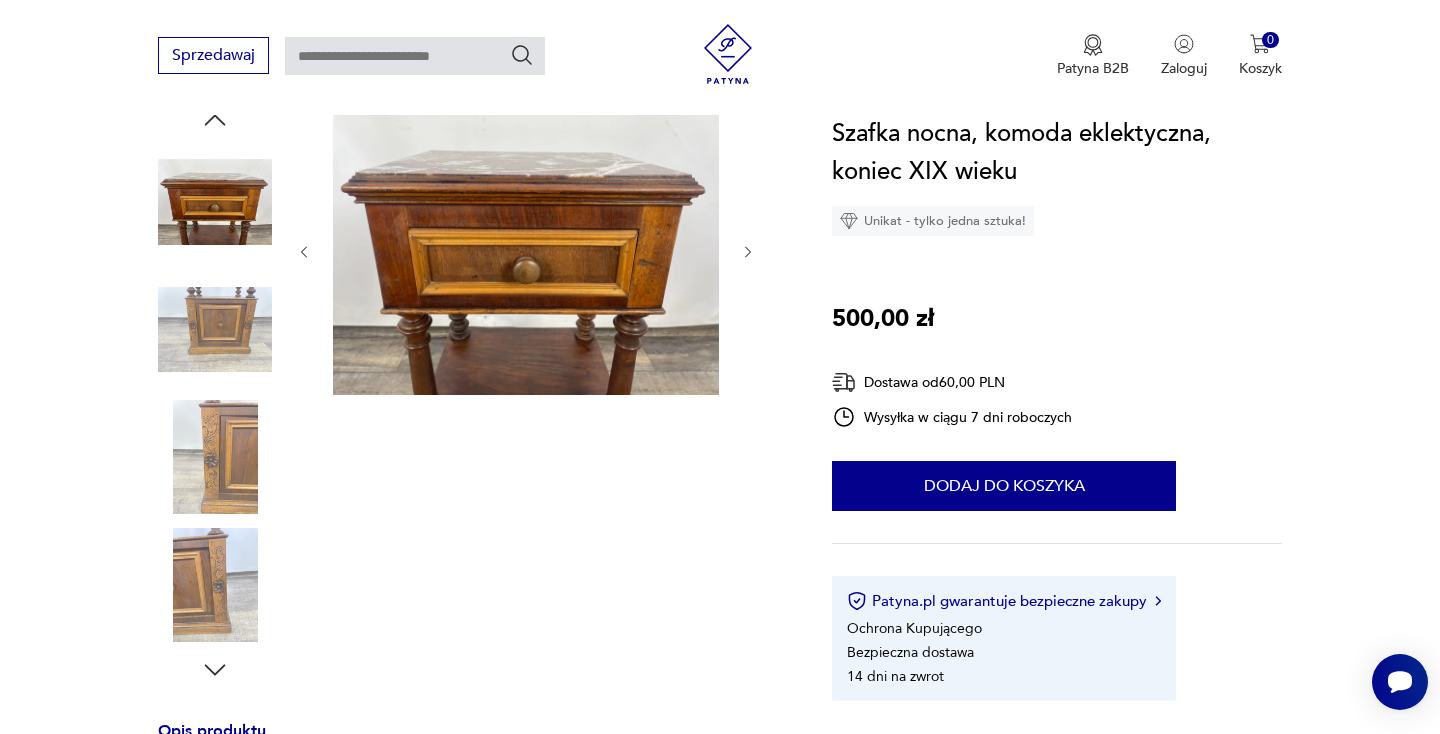 click 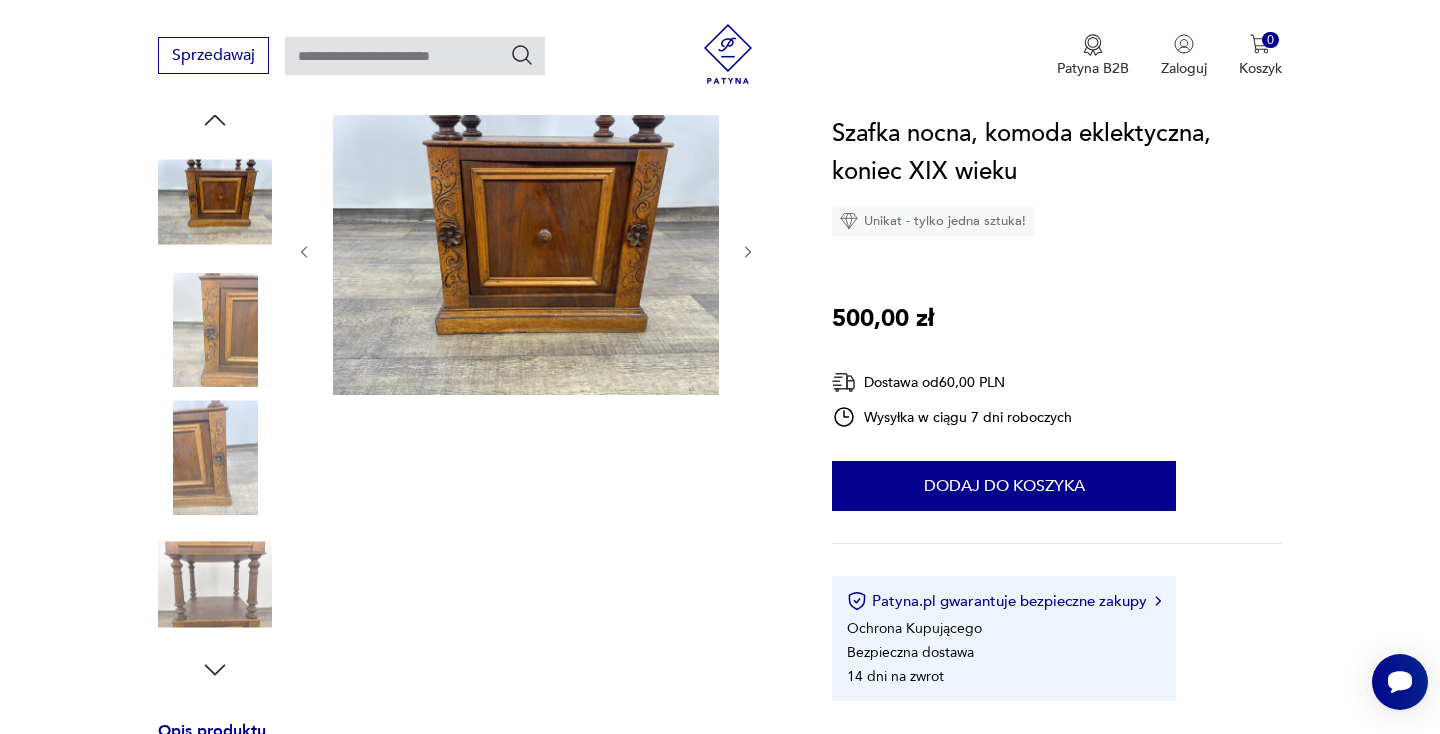 click 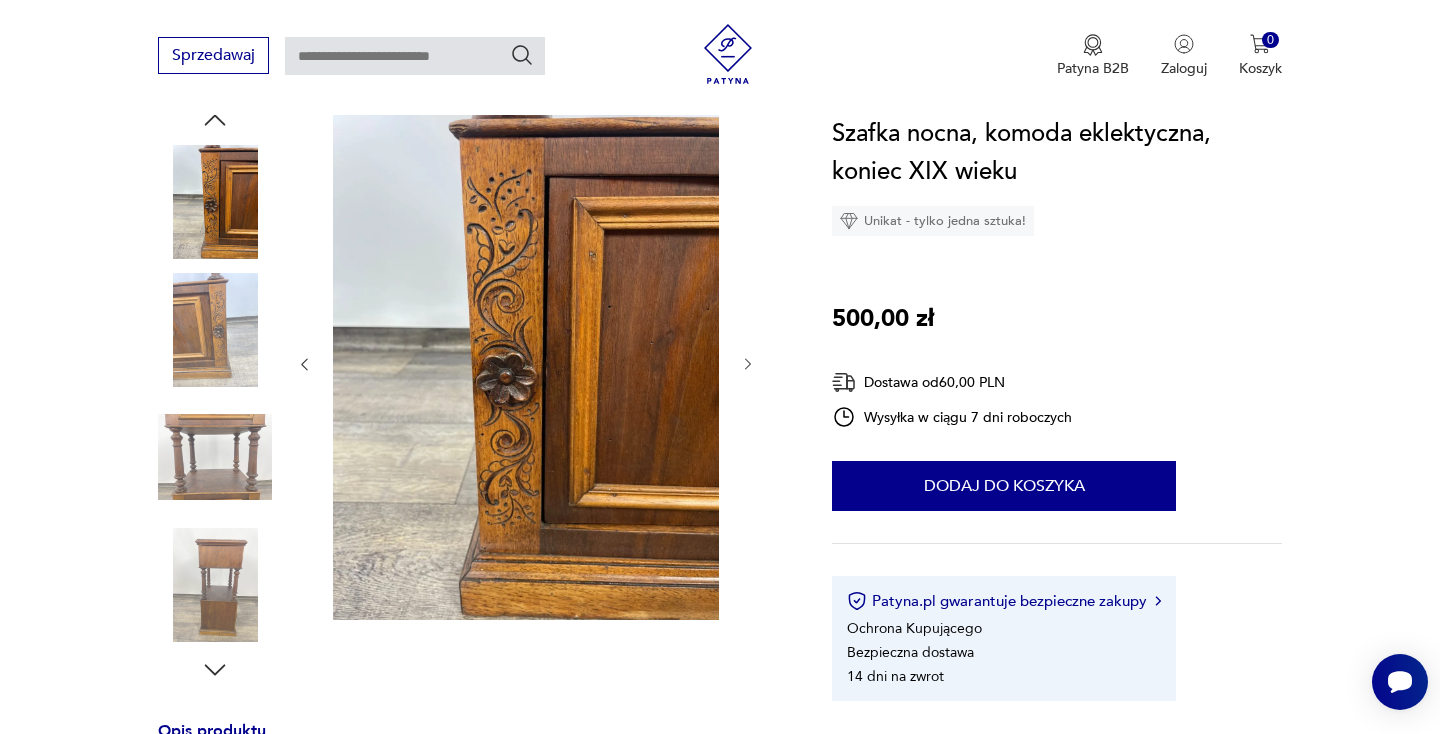 click 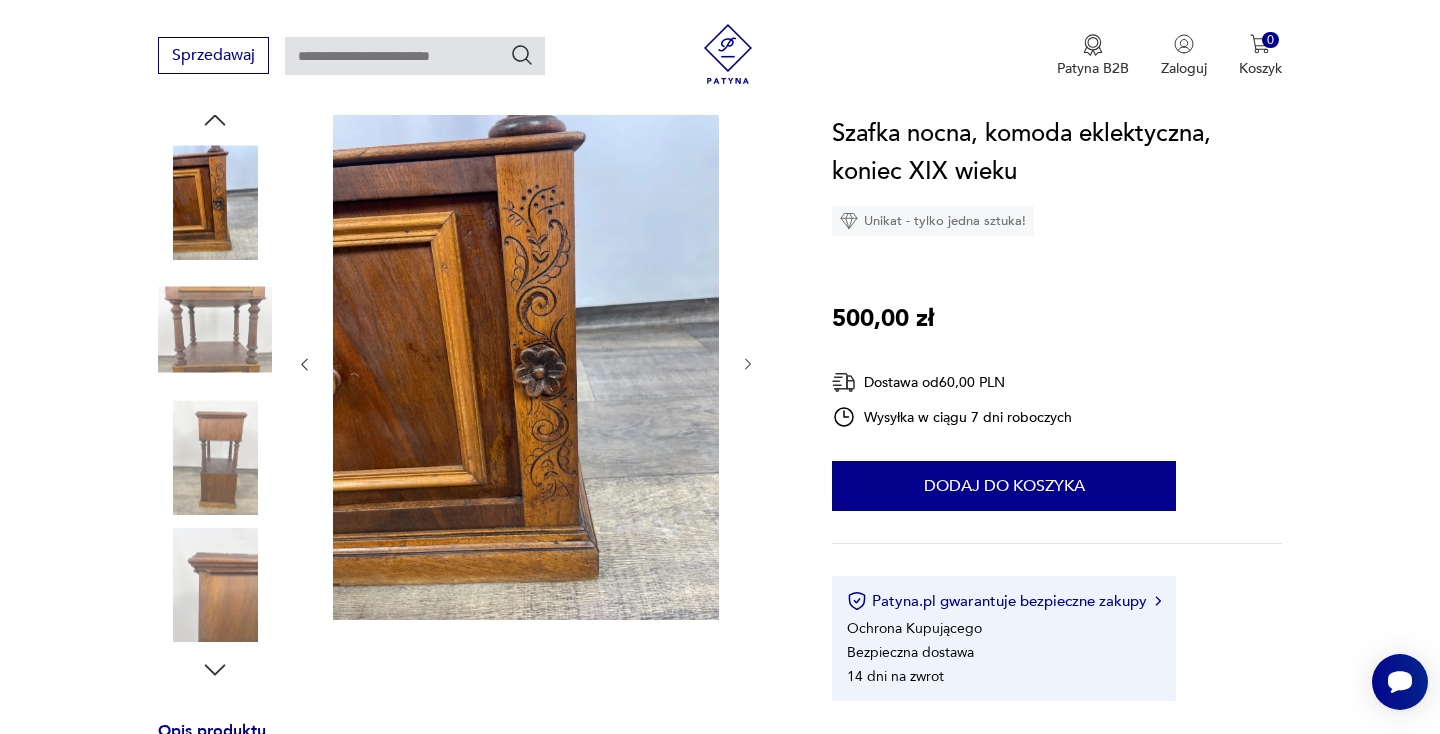 click 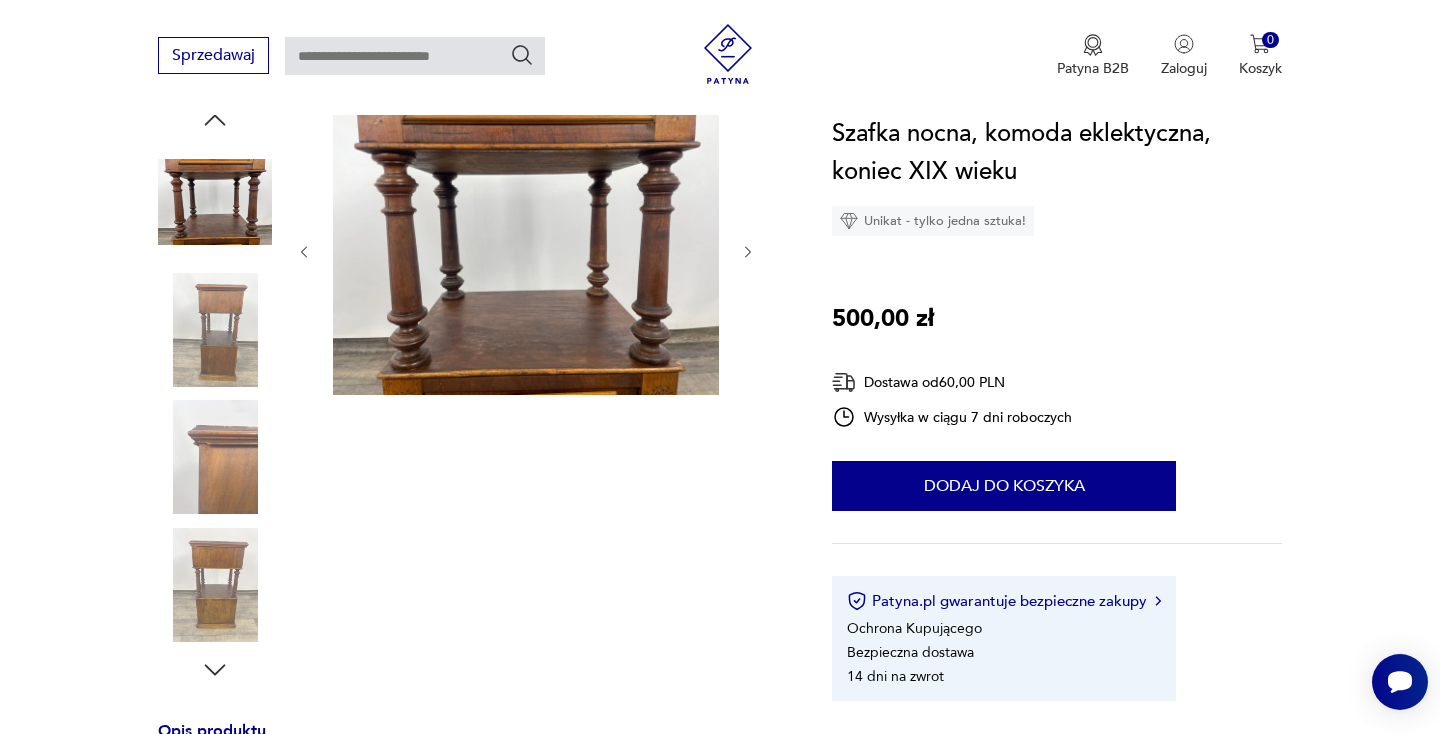 click 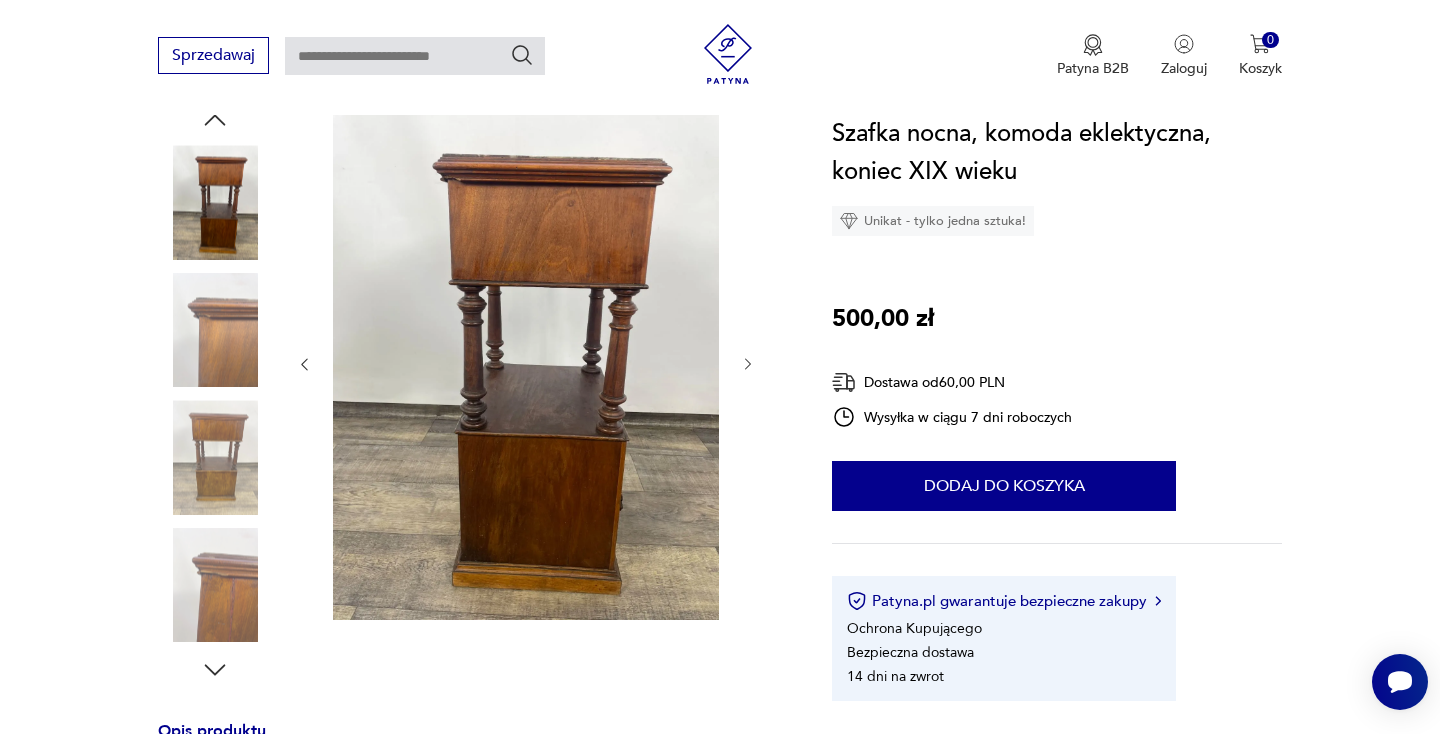 click 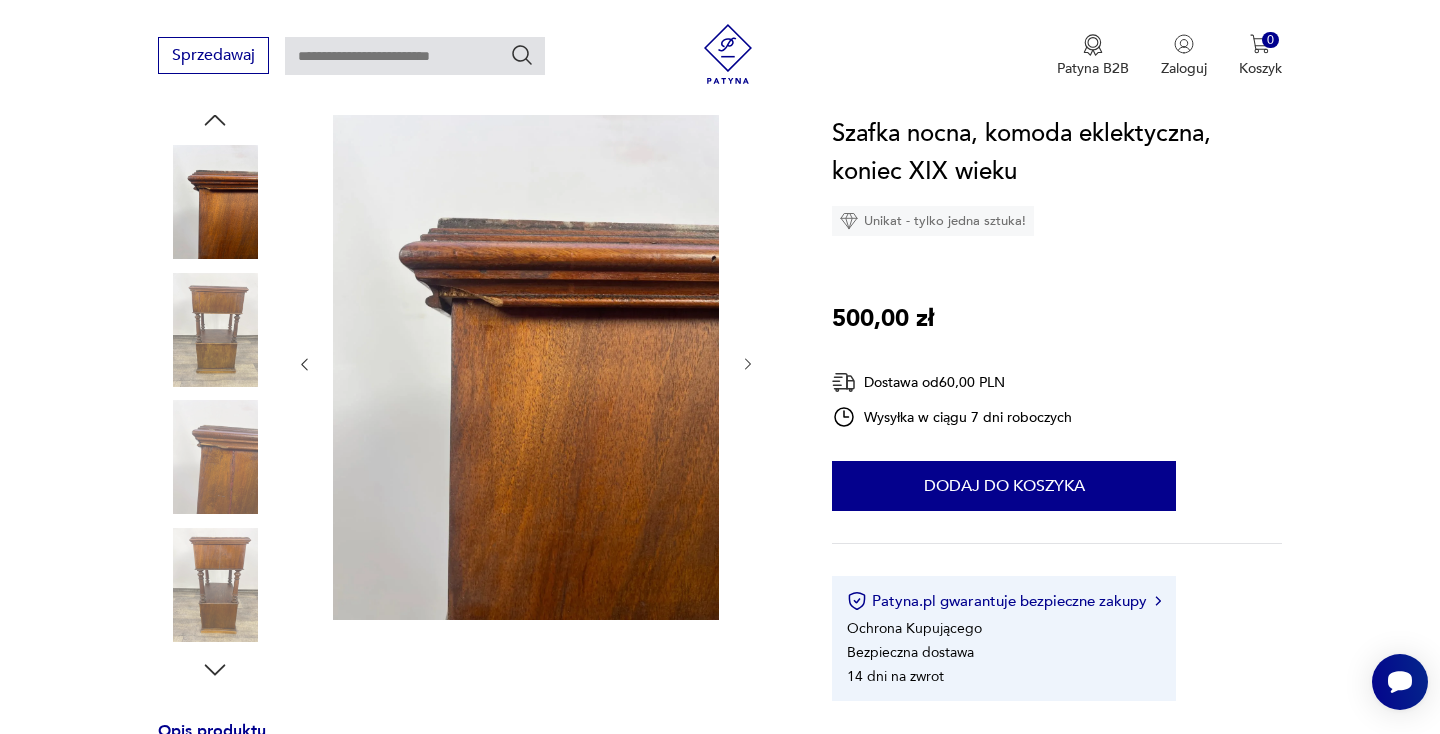 click 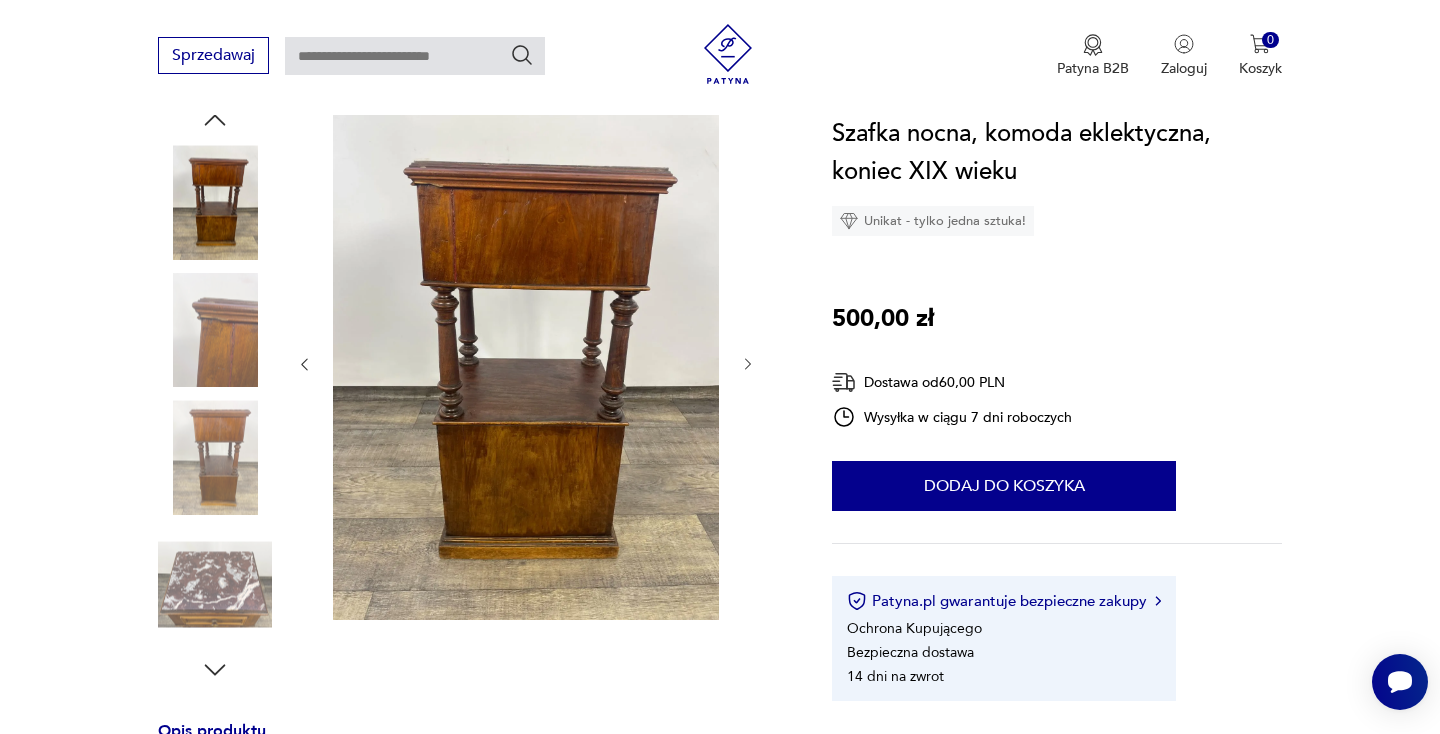 click 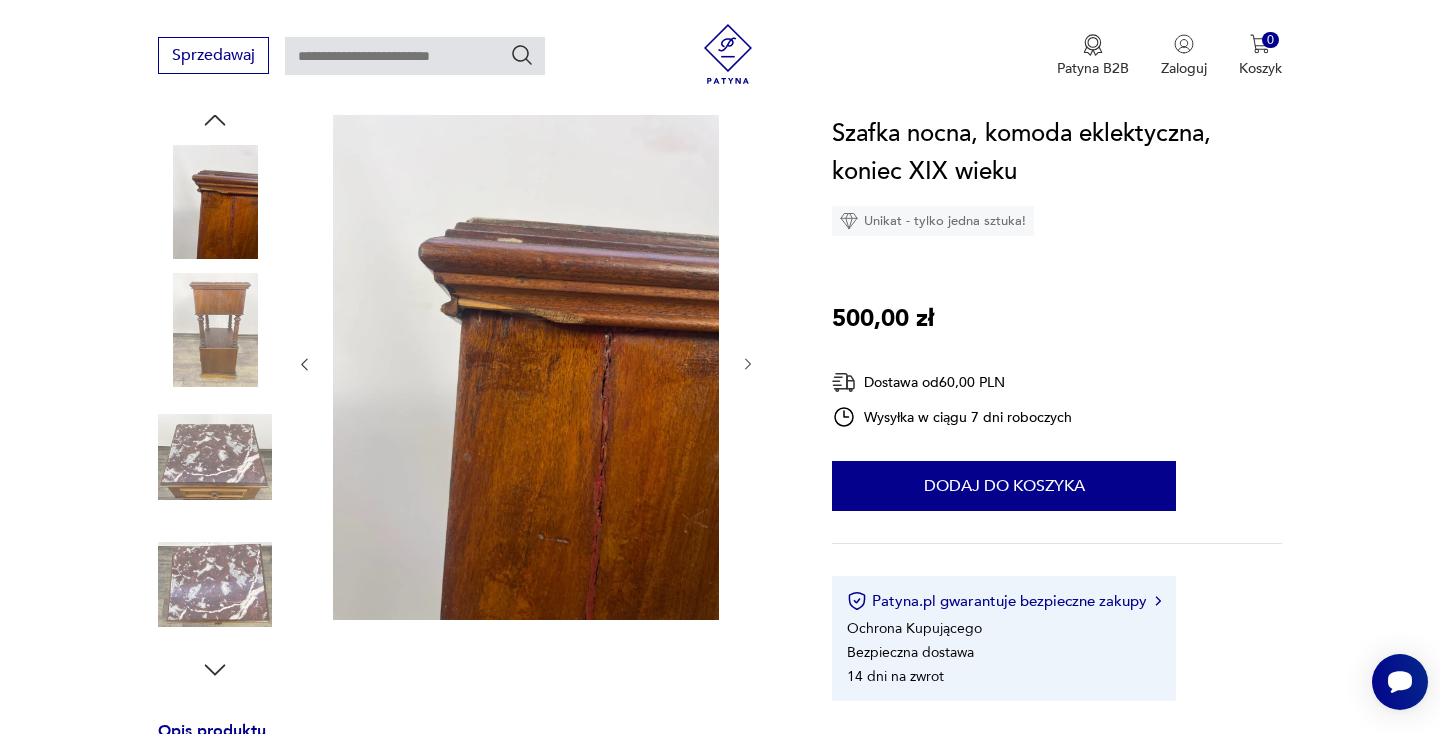 click 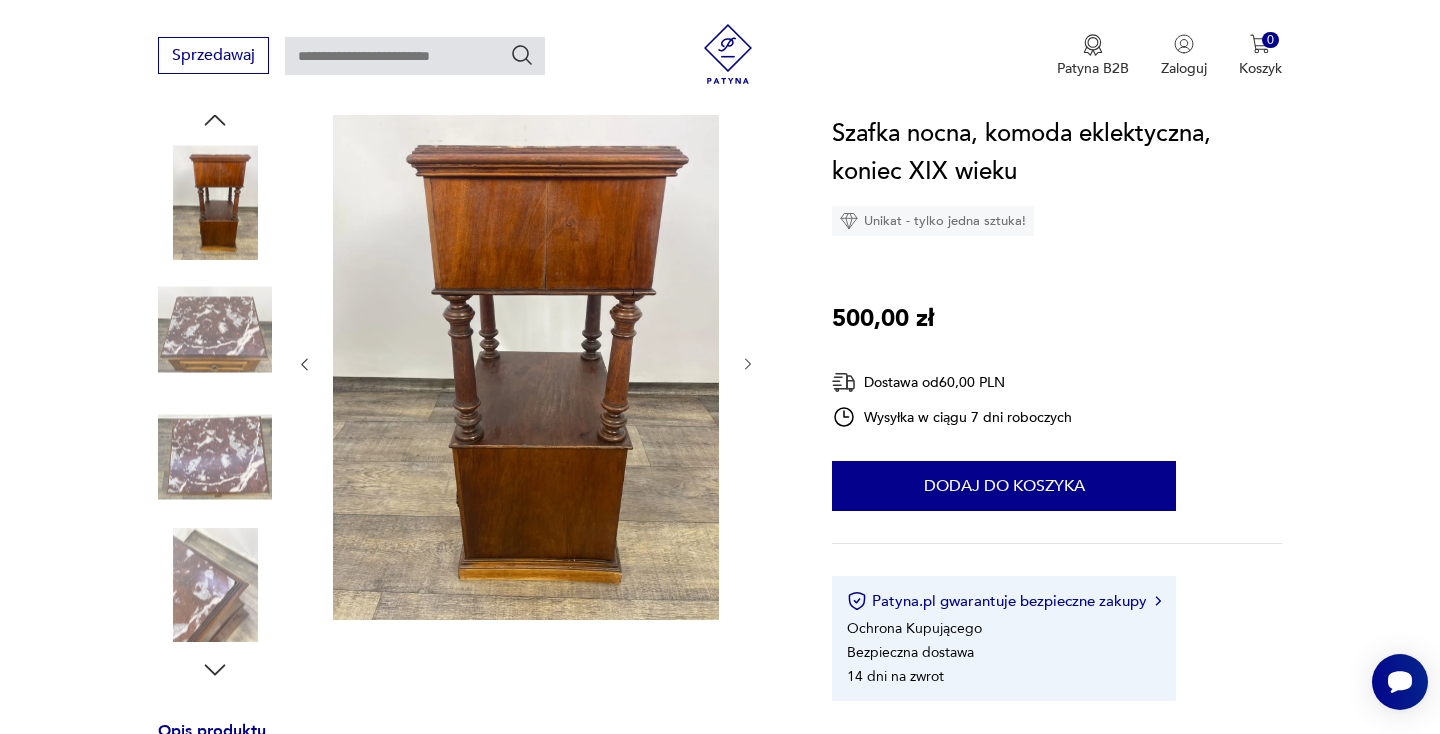 click 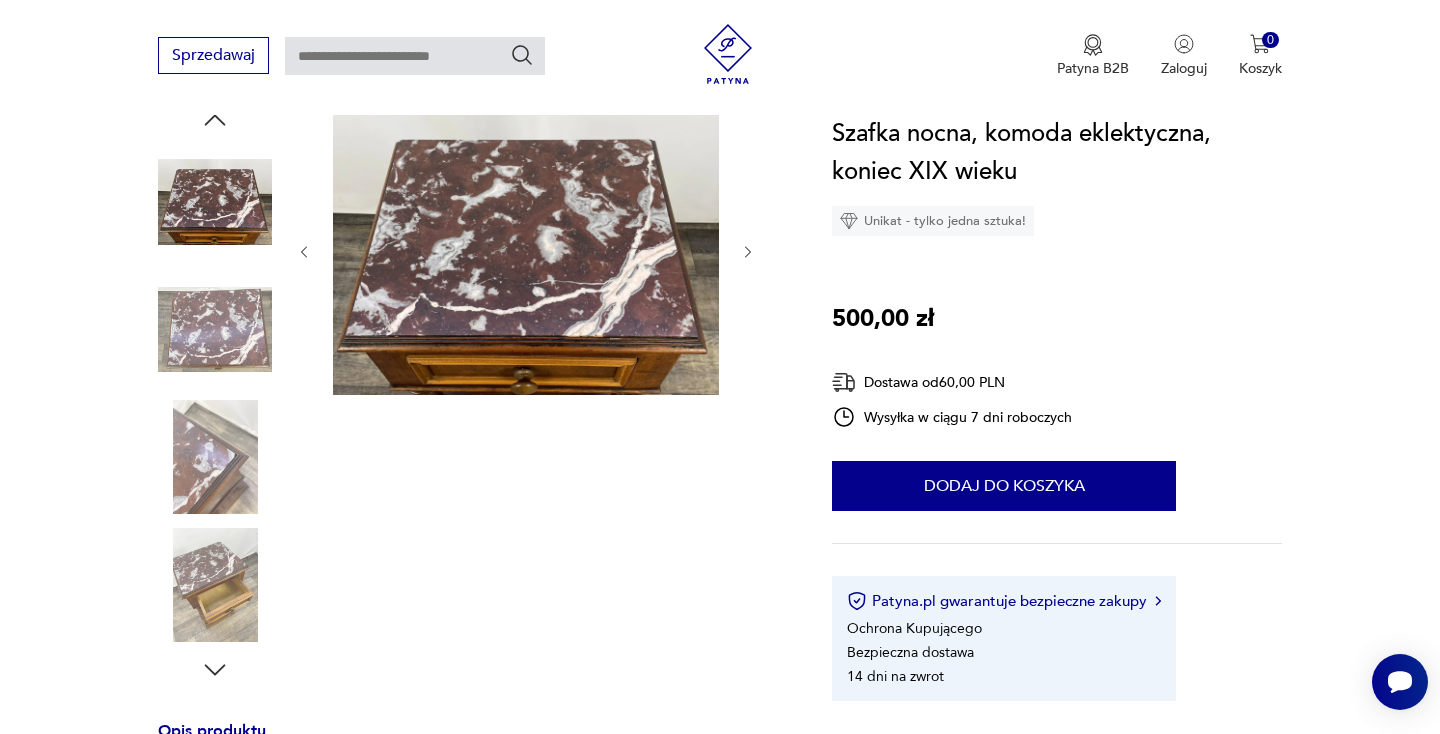 click 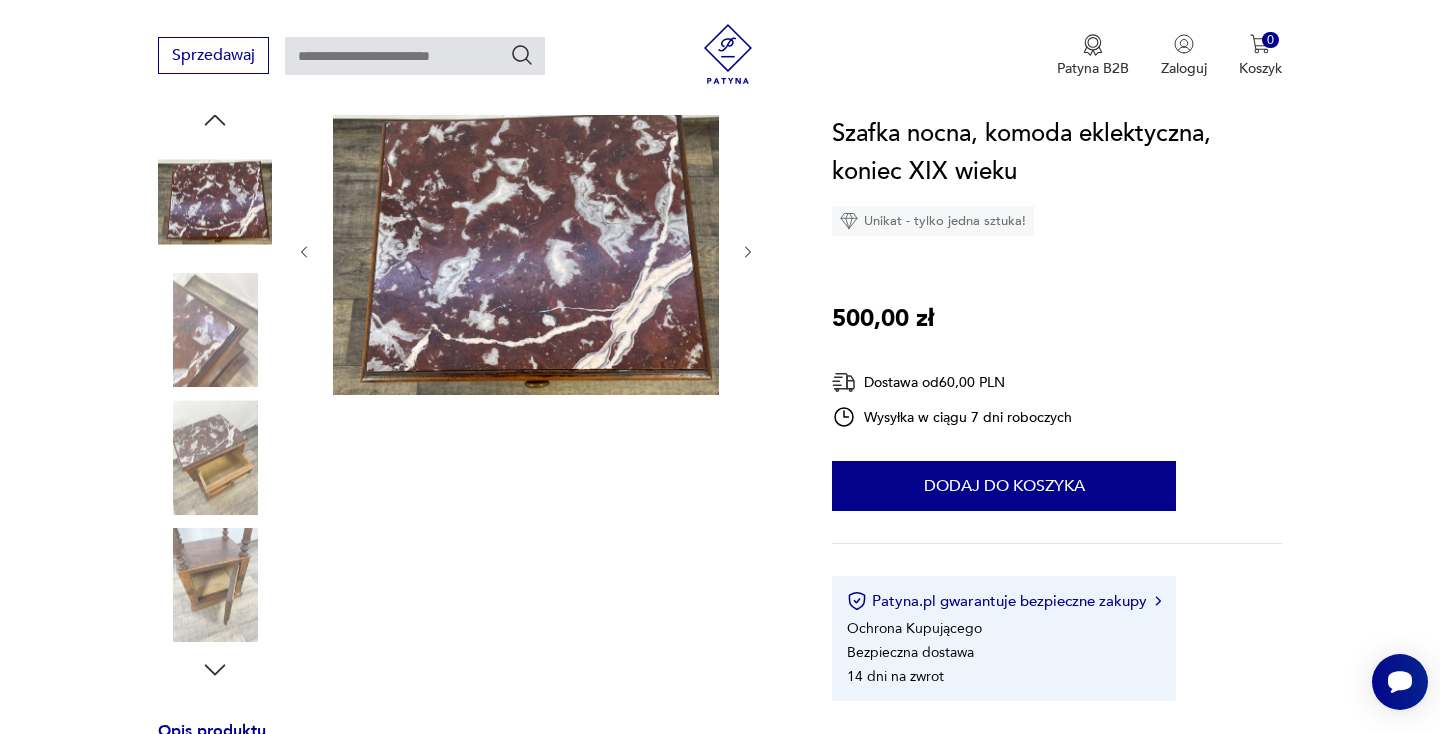 click 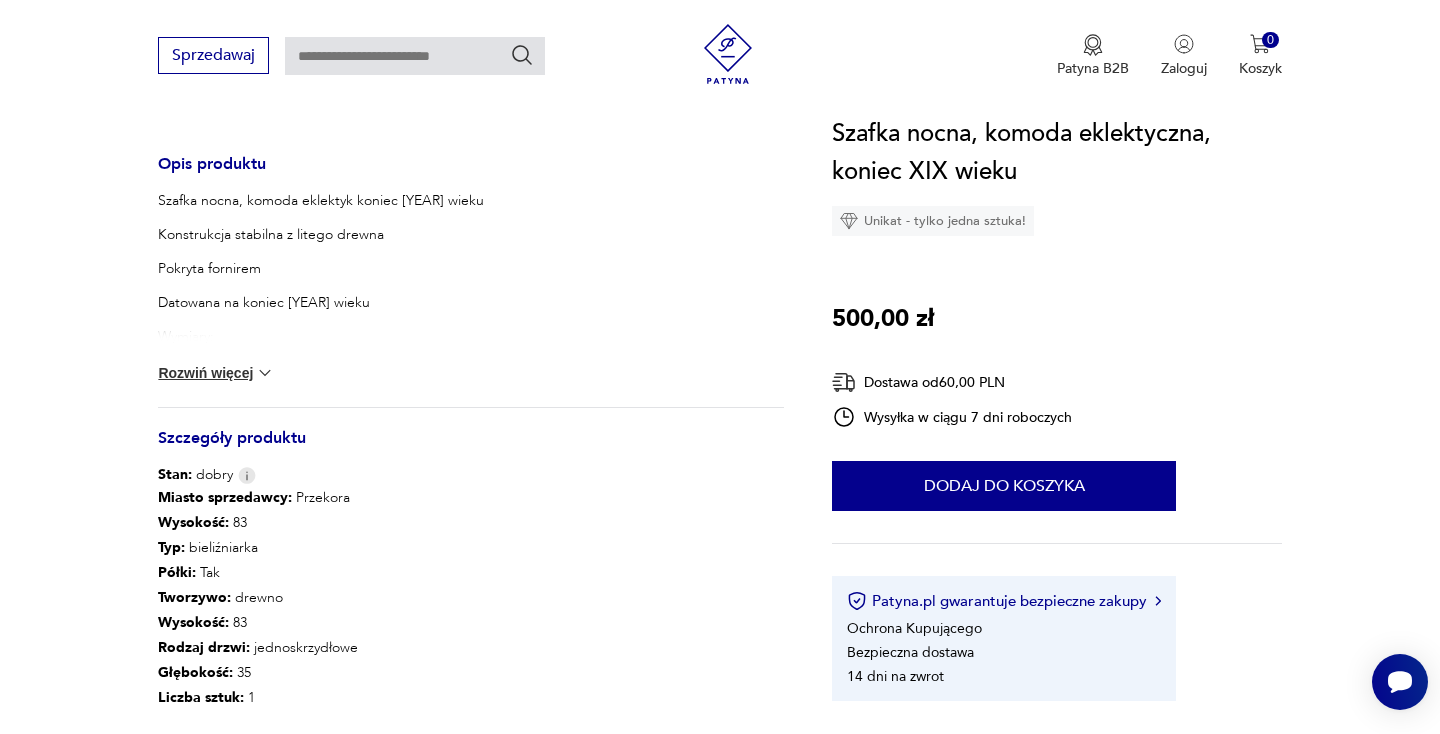 scroll, scrollTop: 802, scrollLeft: 0, axis: vertical 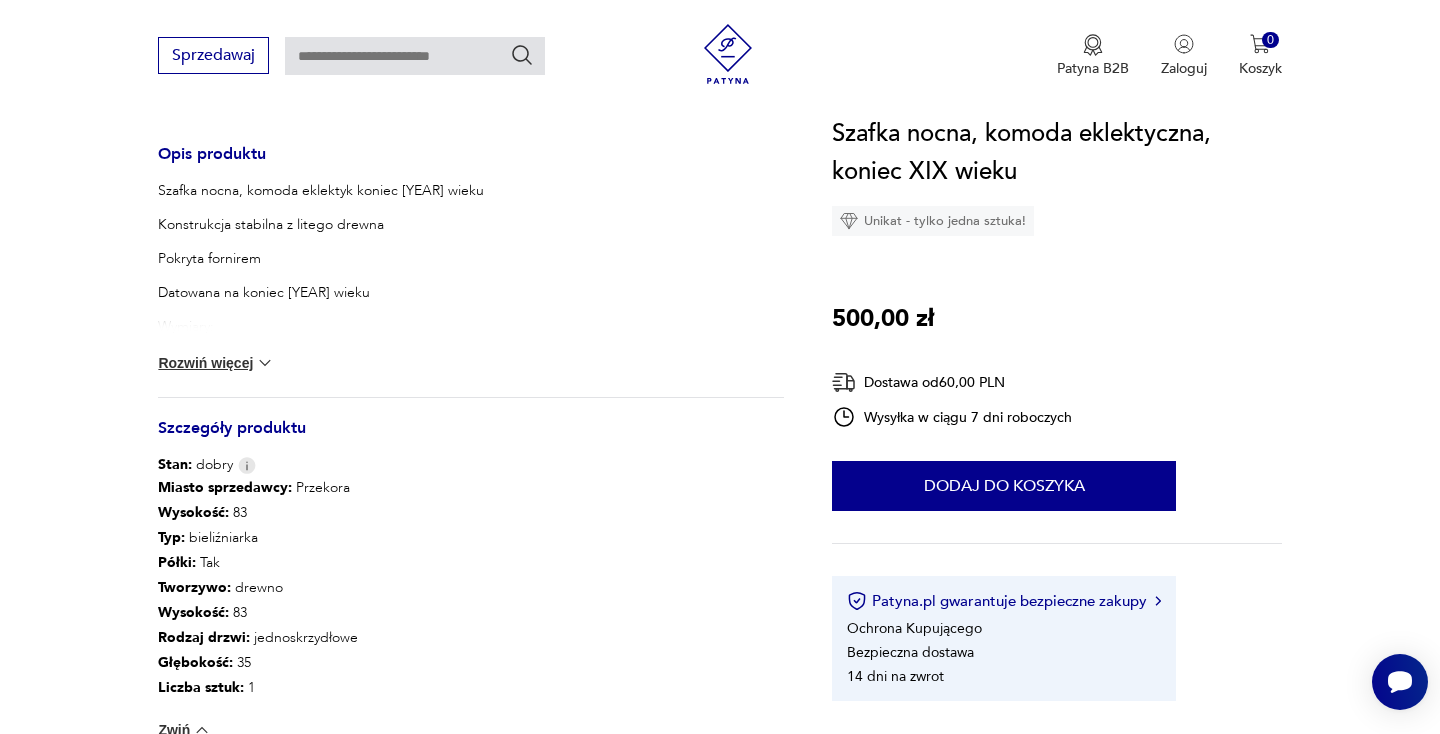 click at bounding box center [265, 363] 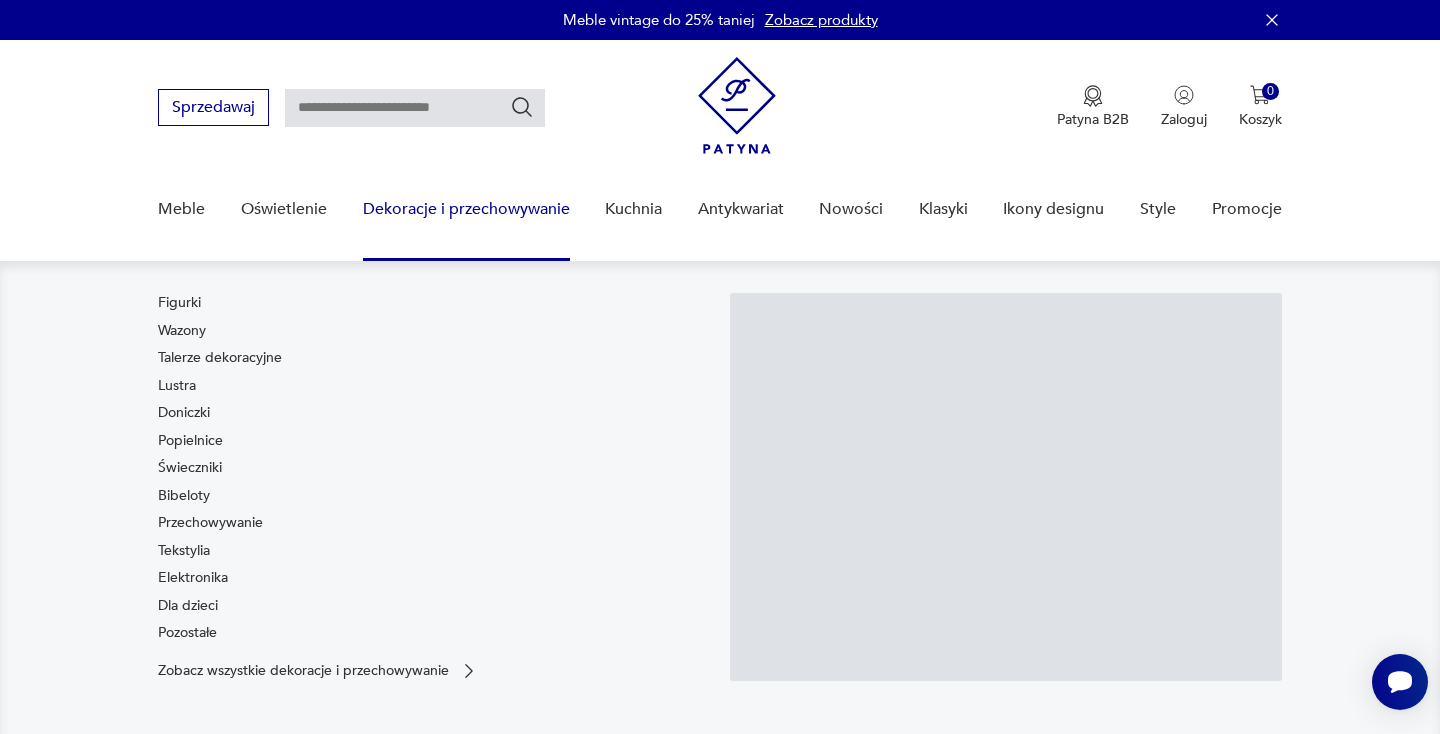 scroll, scrollTop: 0, scrollLeft: 0, axis: both 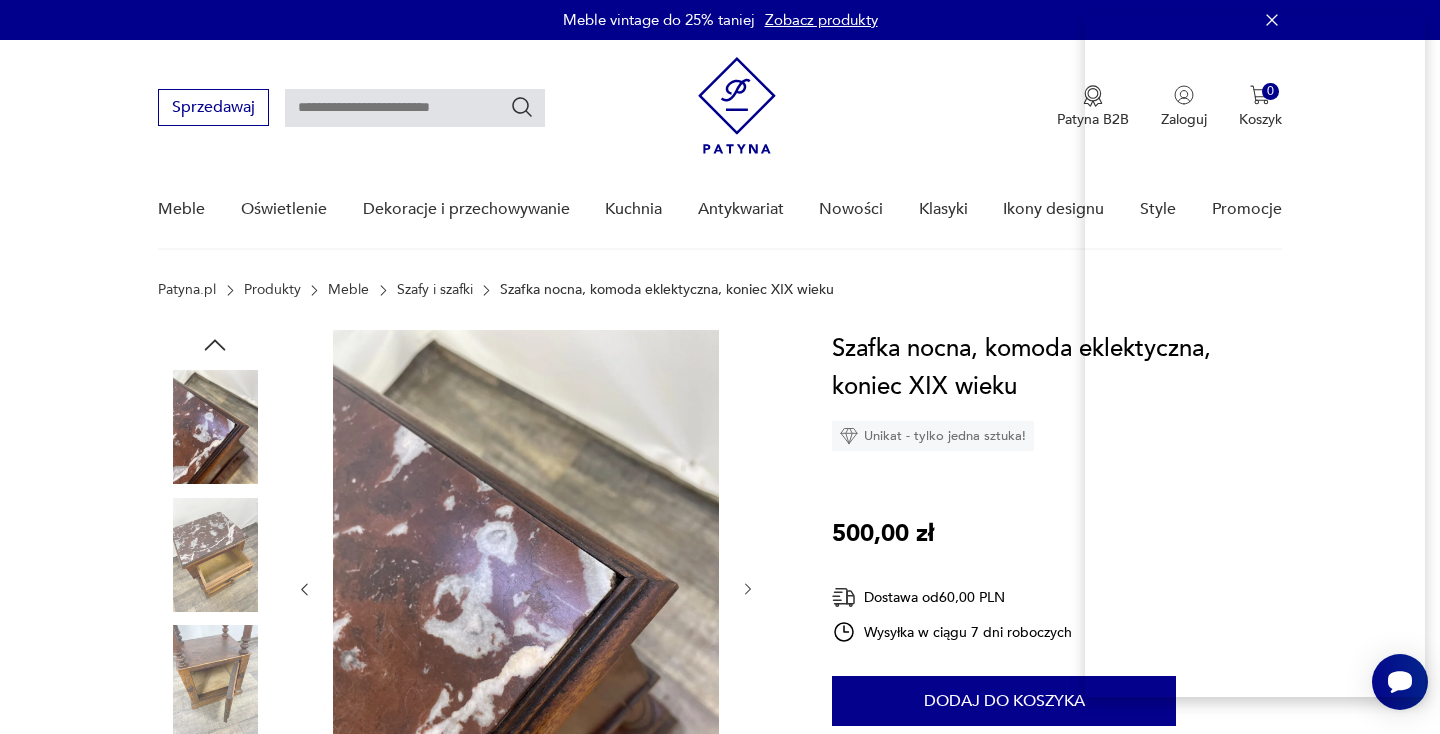 click 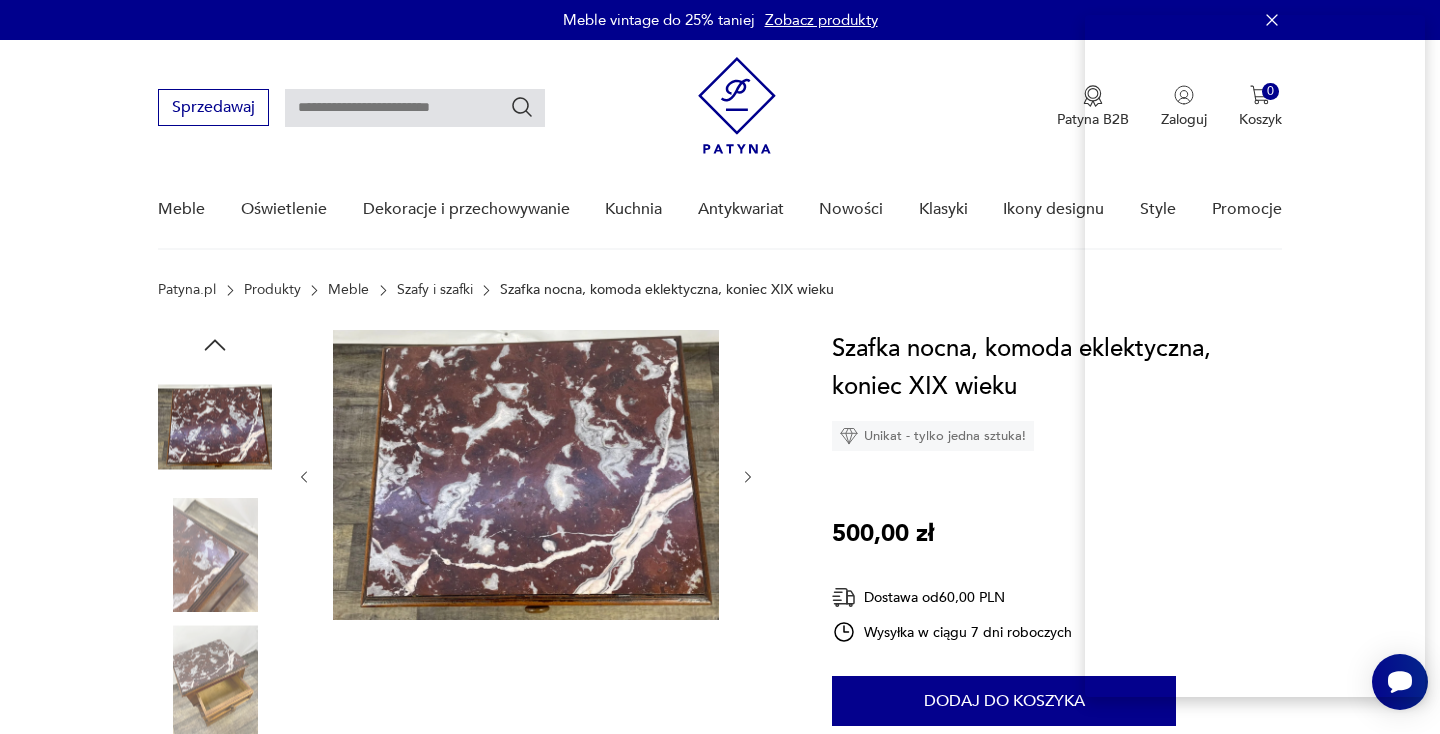 click 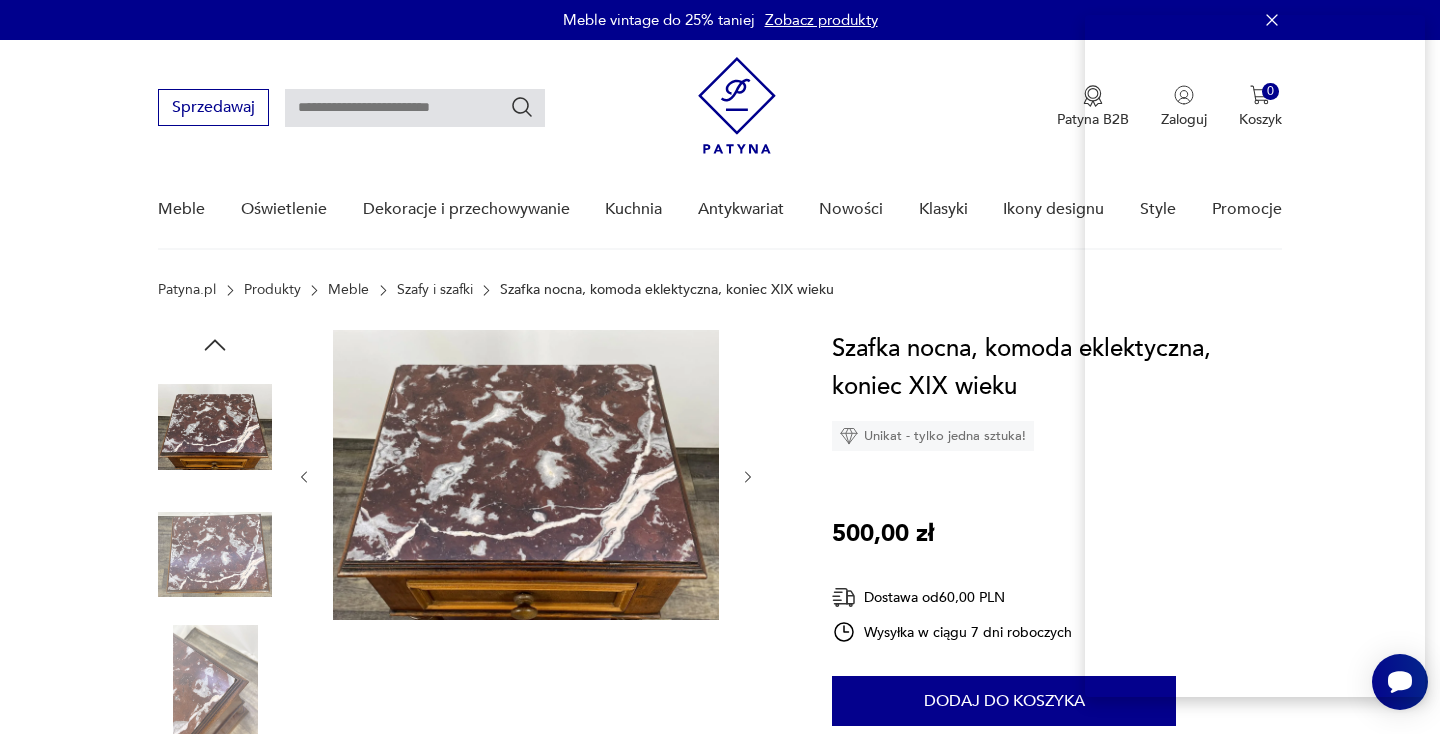 click 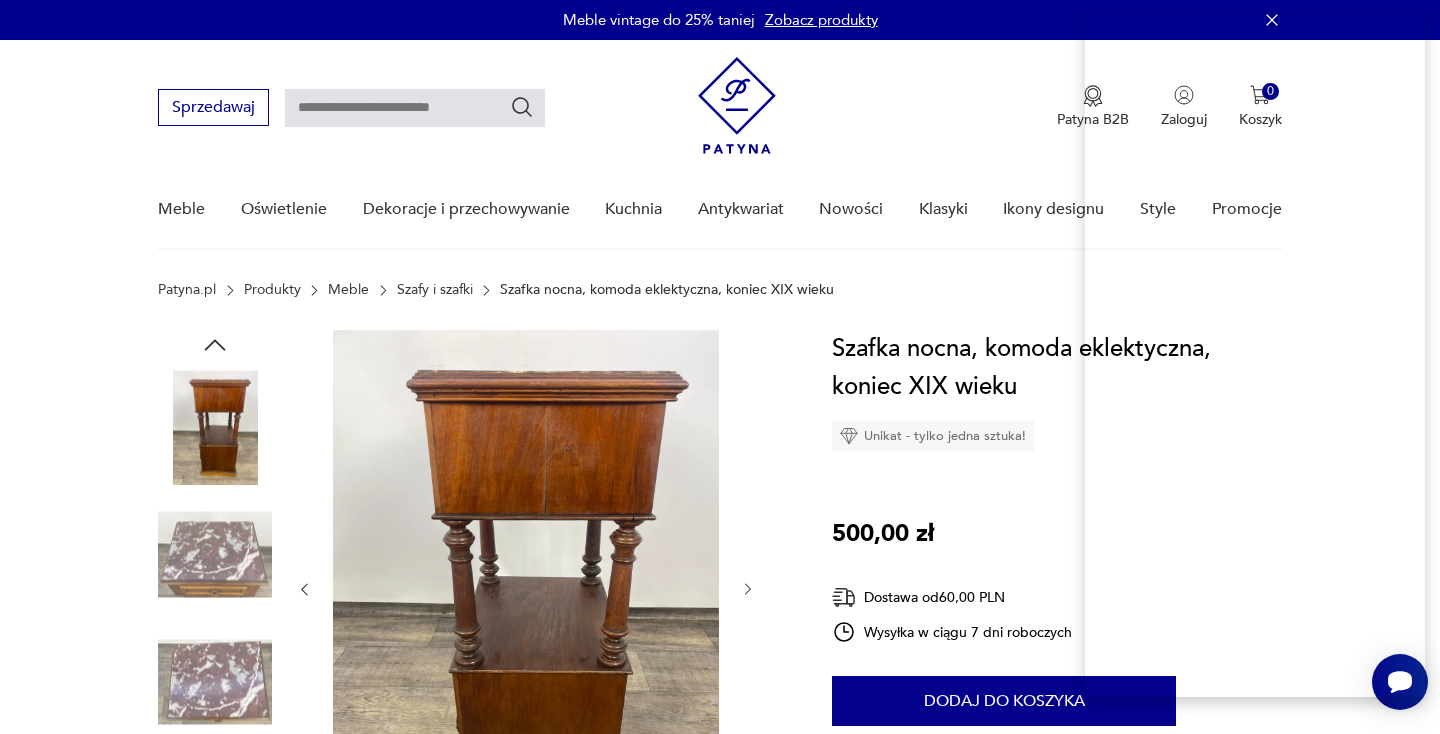 click 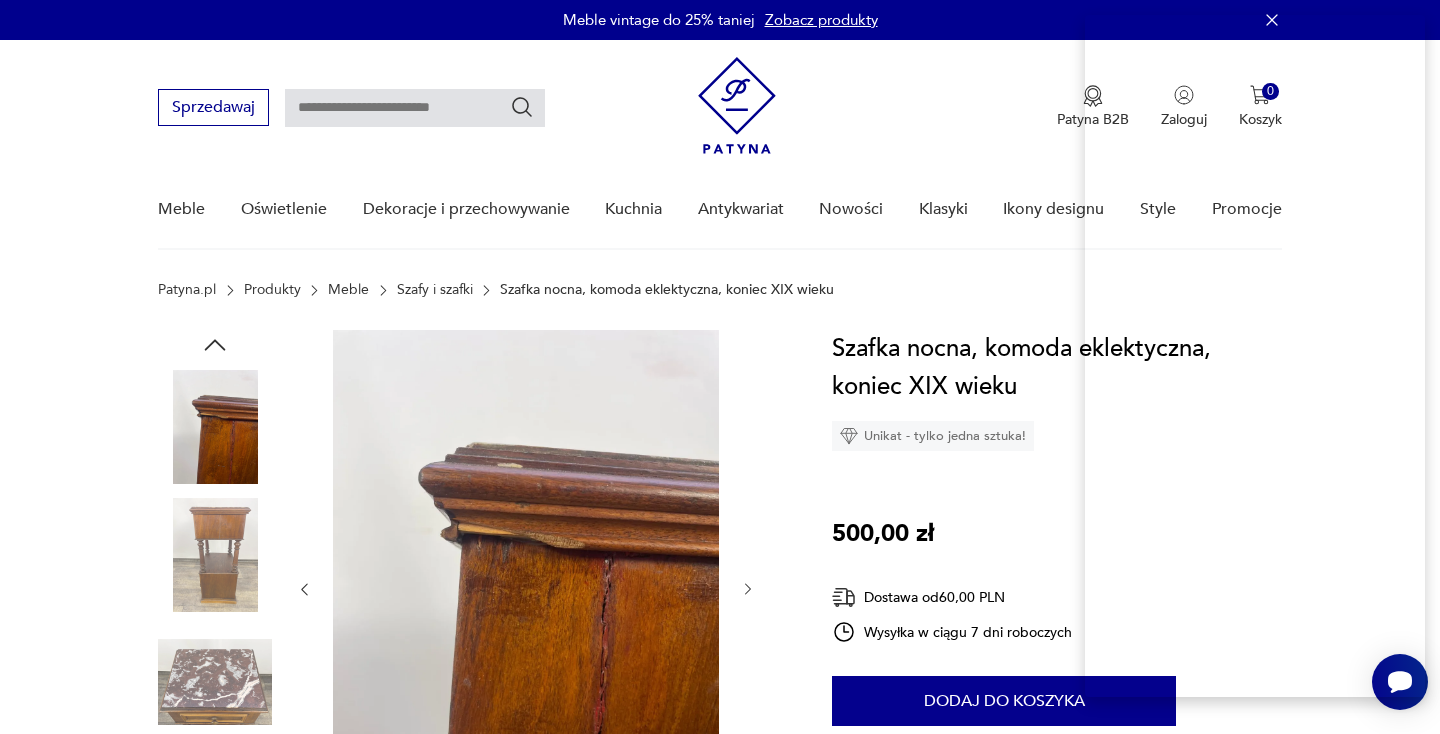 click 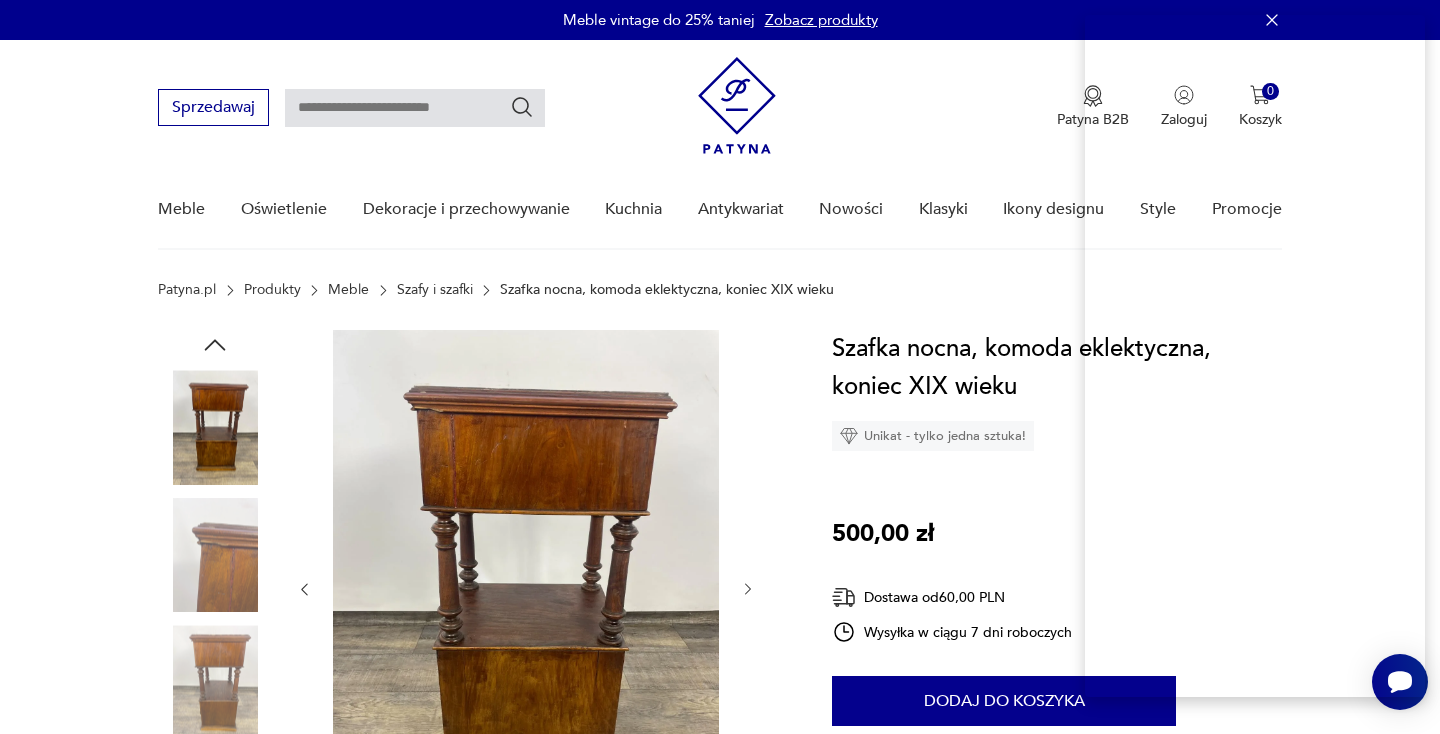 click 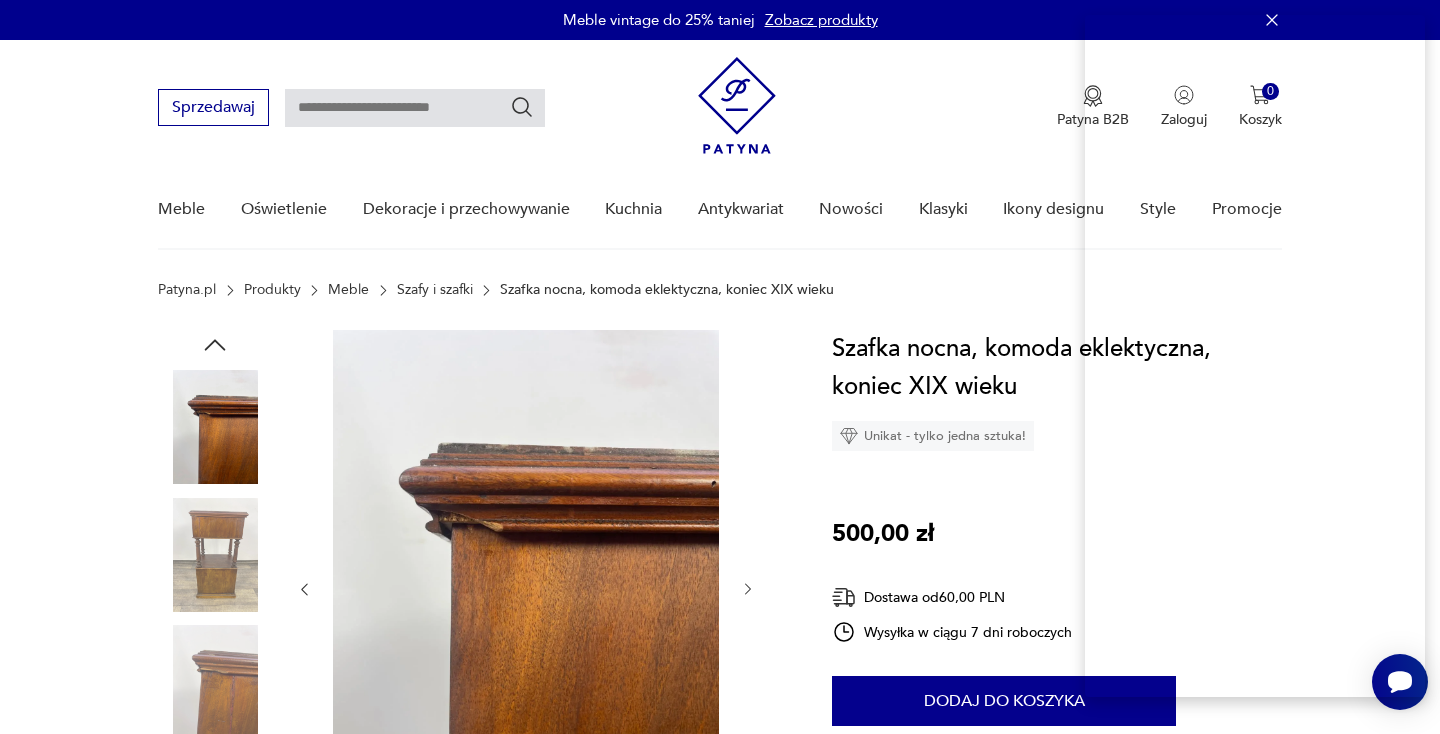 click 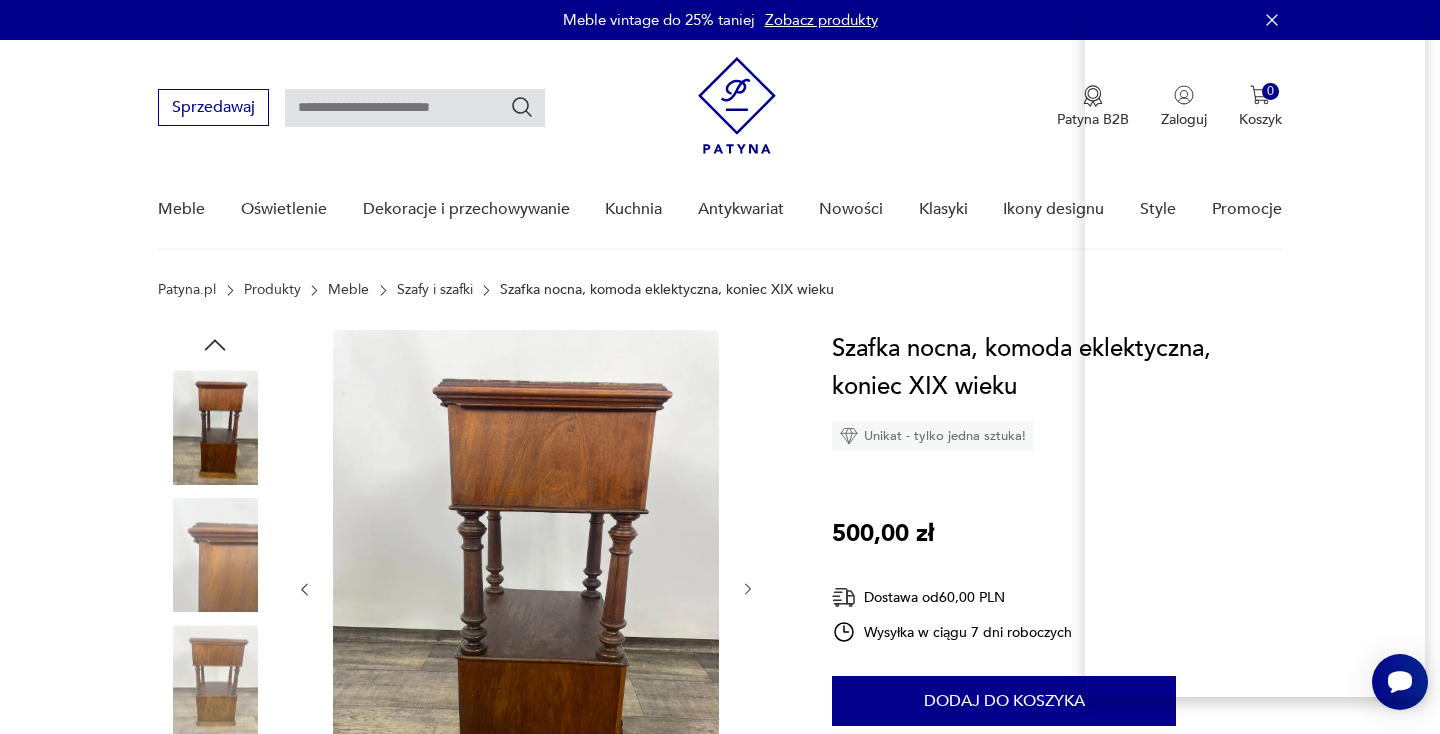 click 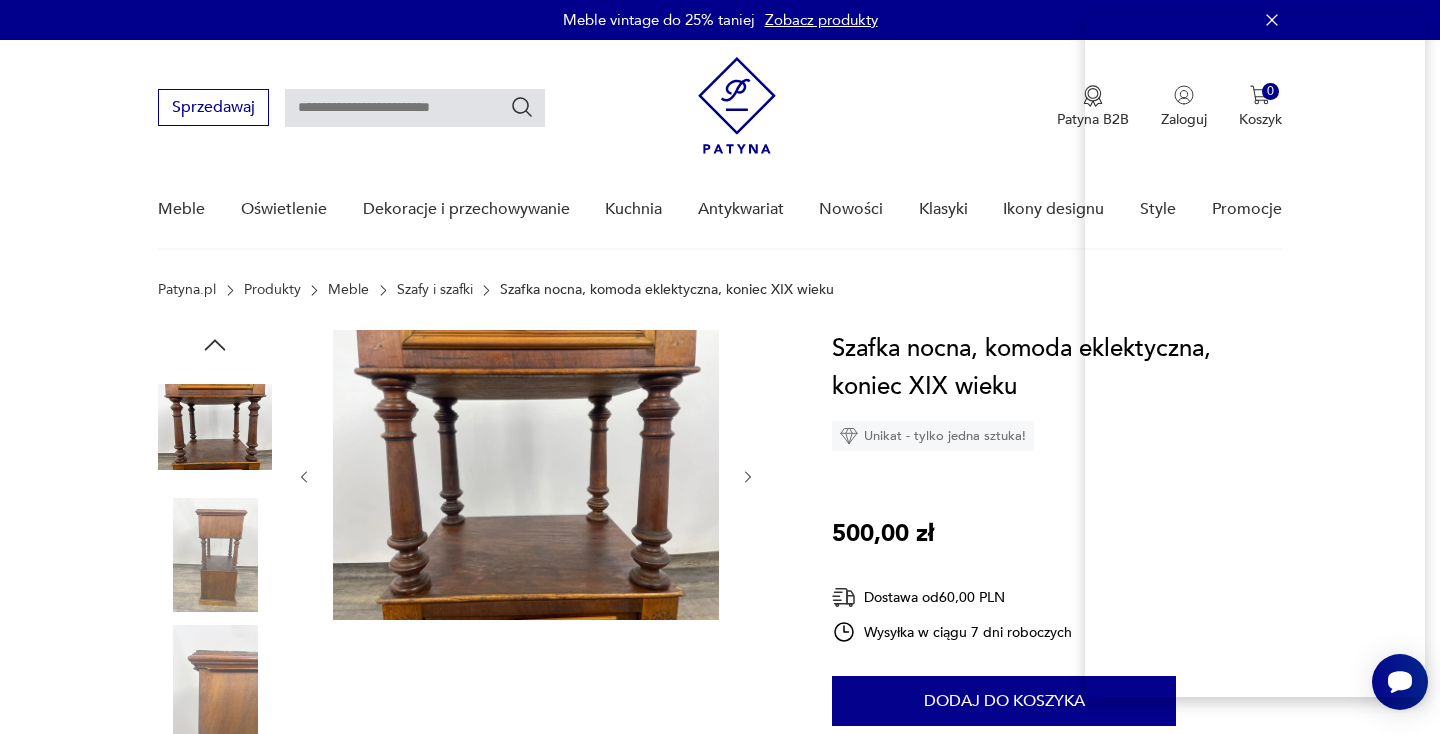 click 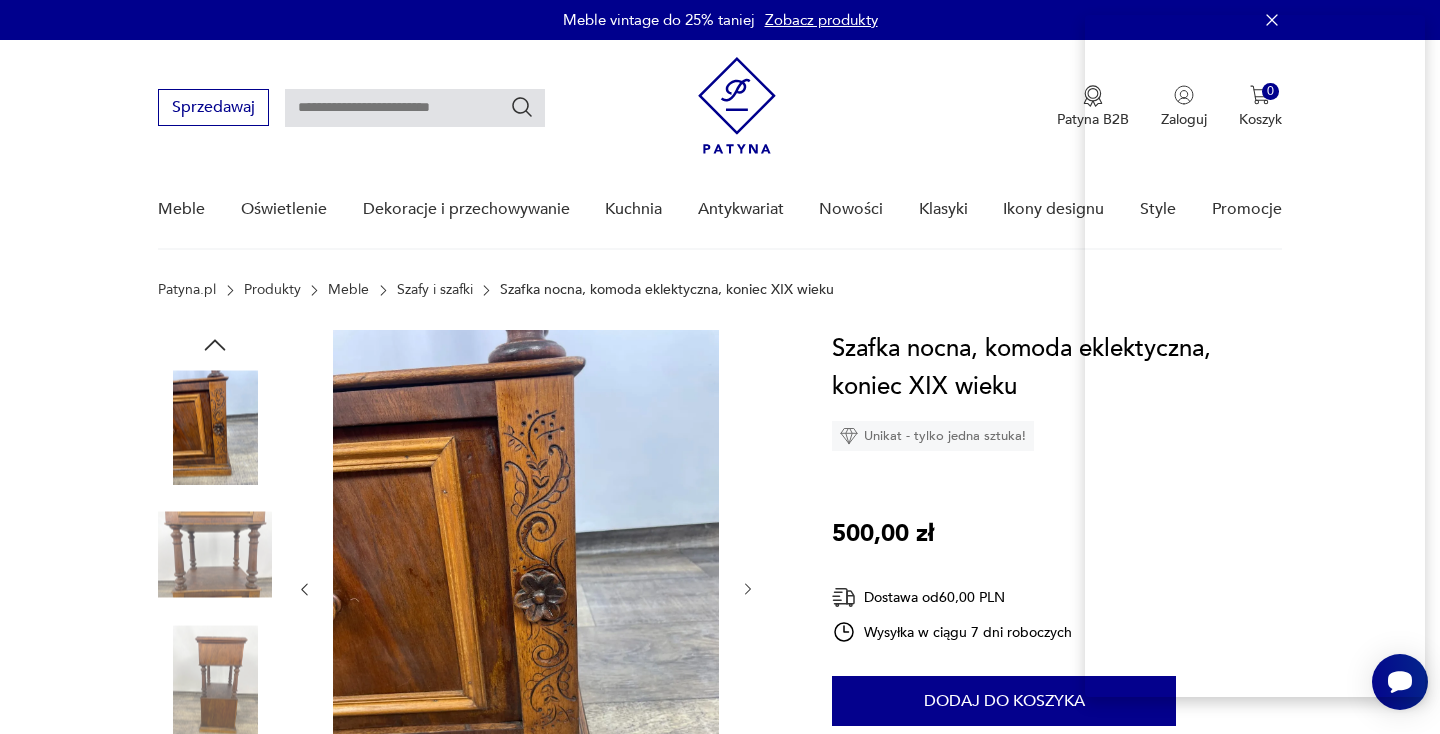 click 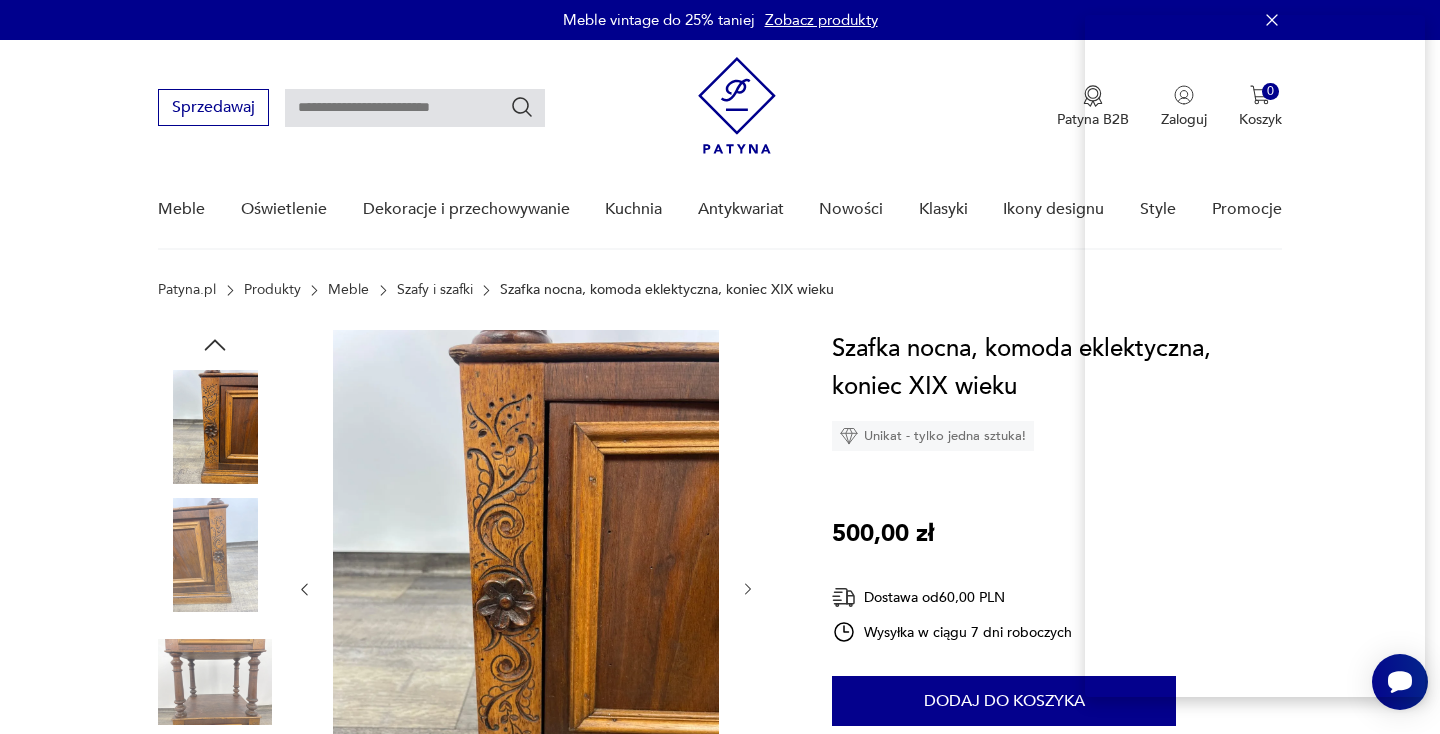 click 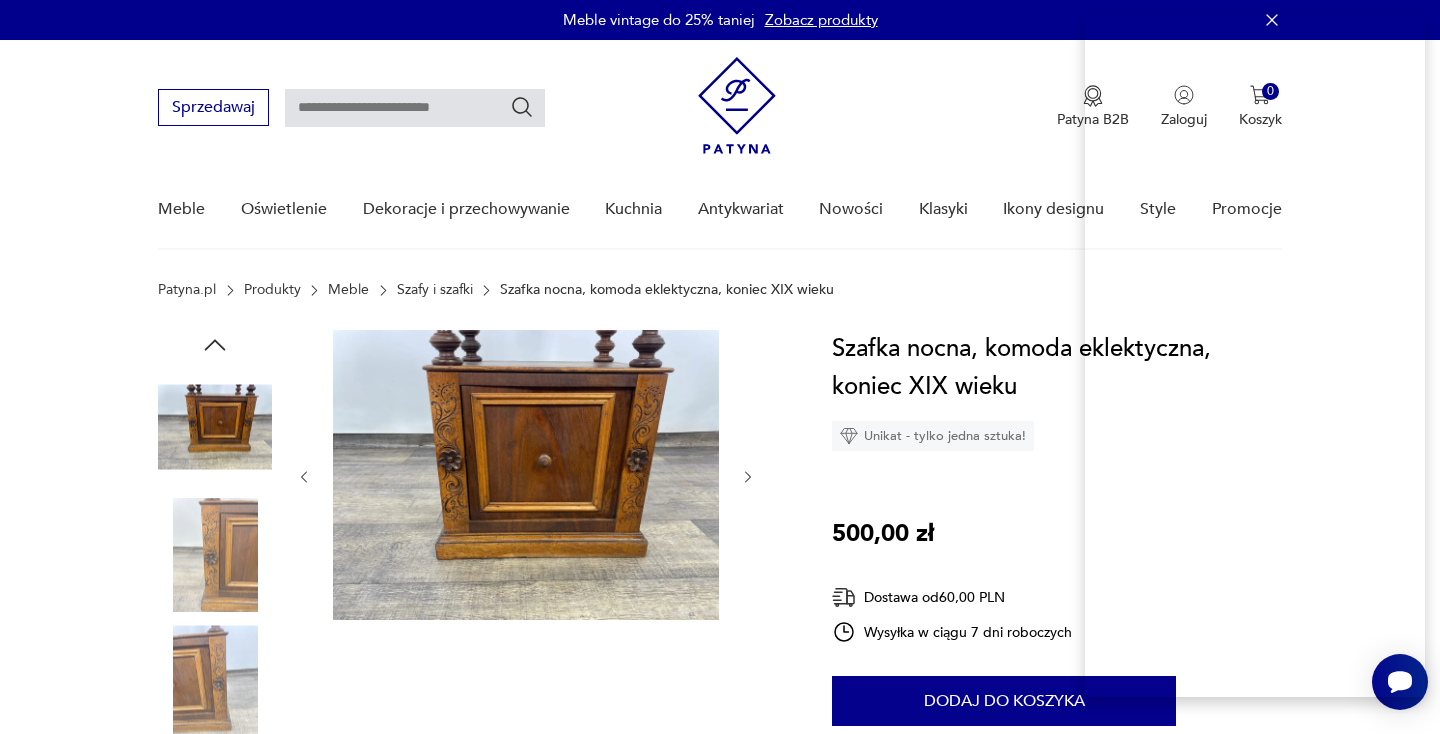 click 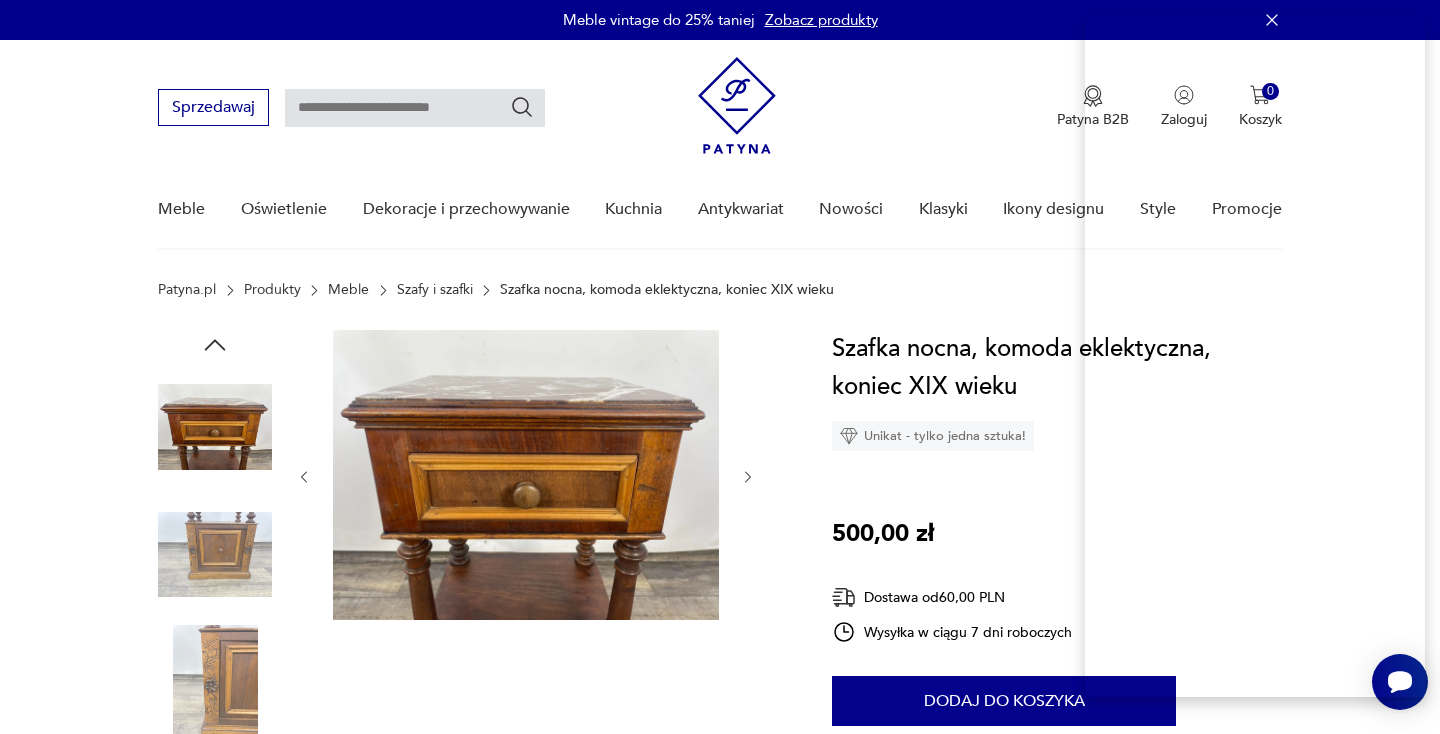 click 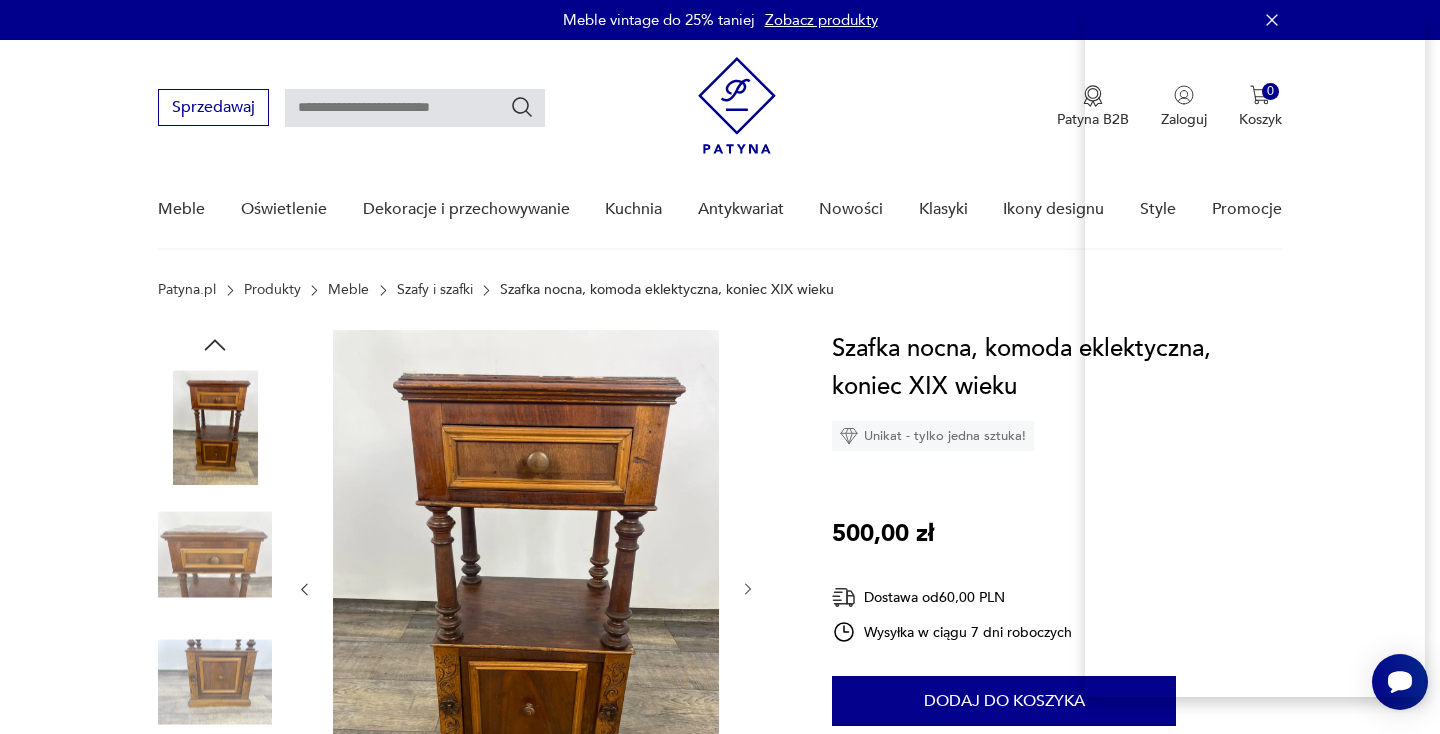 click at bounding box center [203, 4767] 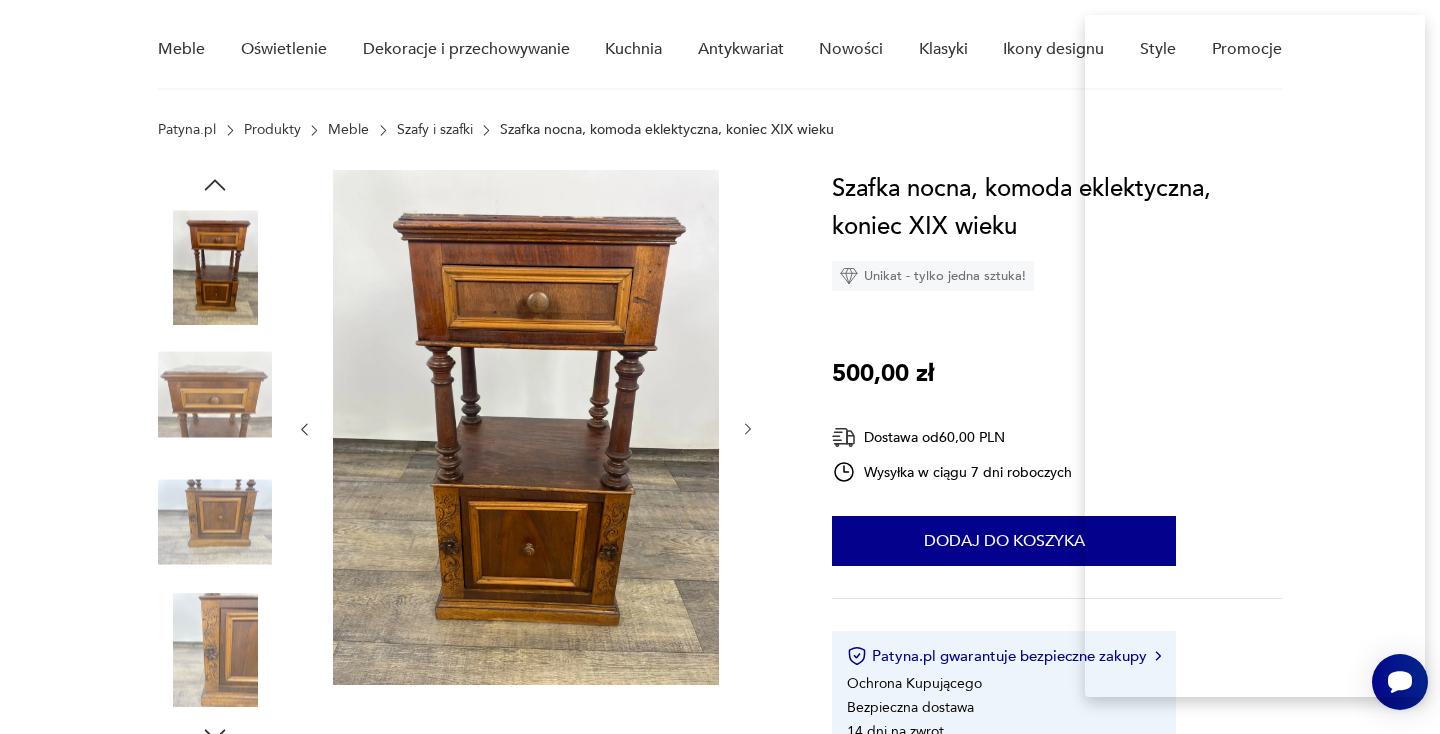 scroll, scrollTop: 152, scrollLeft: 0, axis: vertical 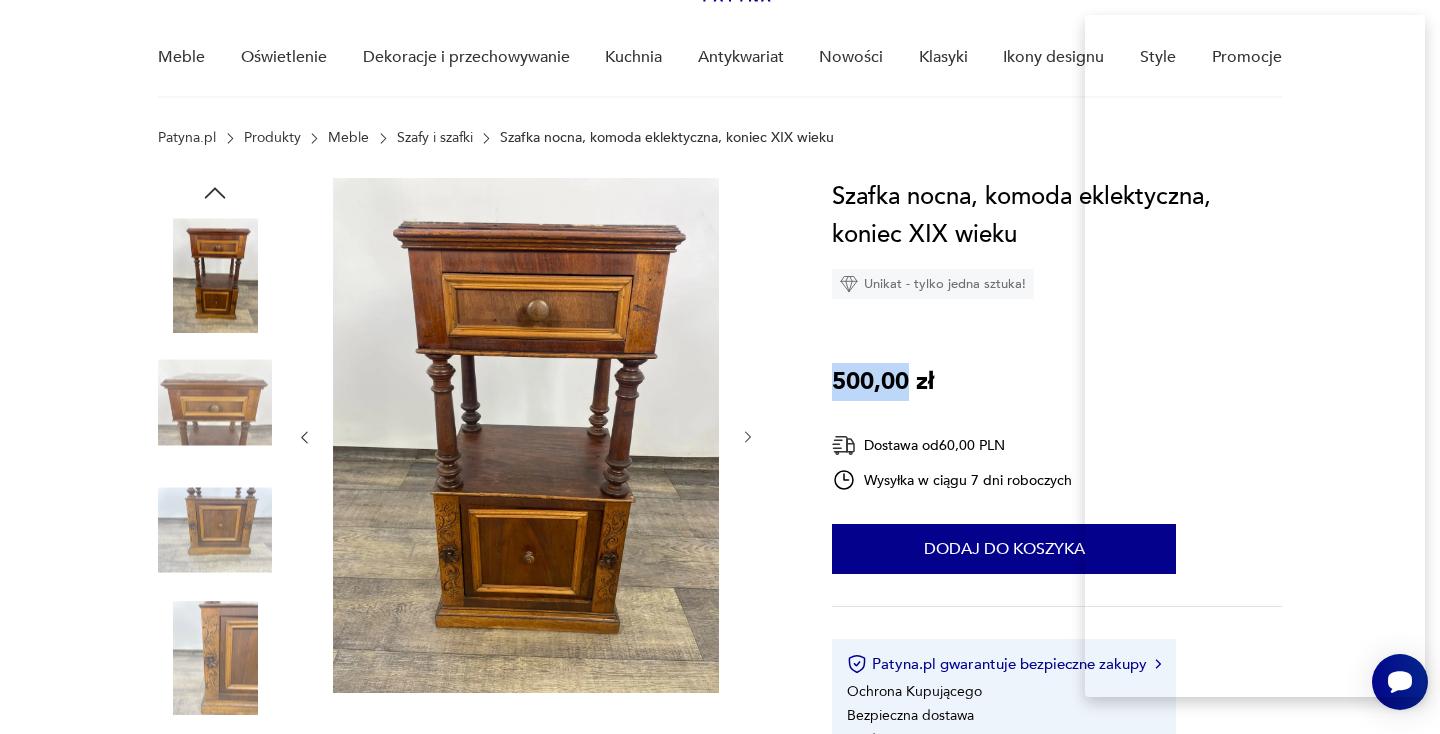 drag, startPoint x: 835, startPoint y: 379, endPoint x: 912, endPoint y: 378, distance: 77.00649 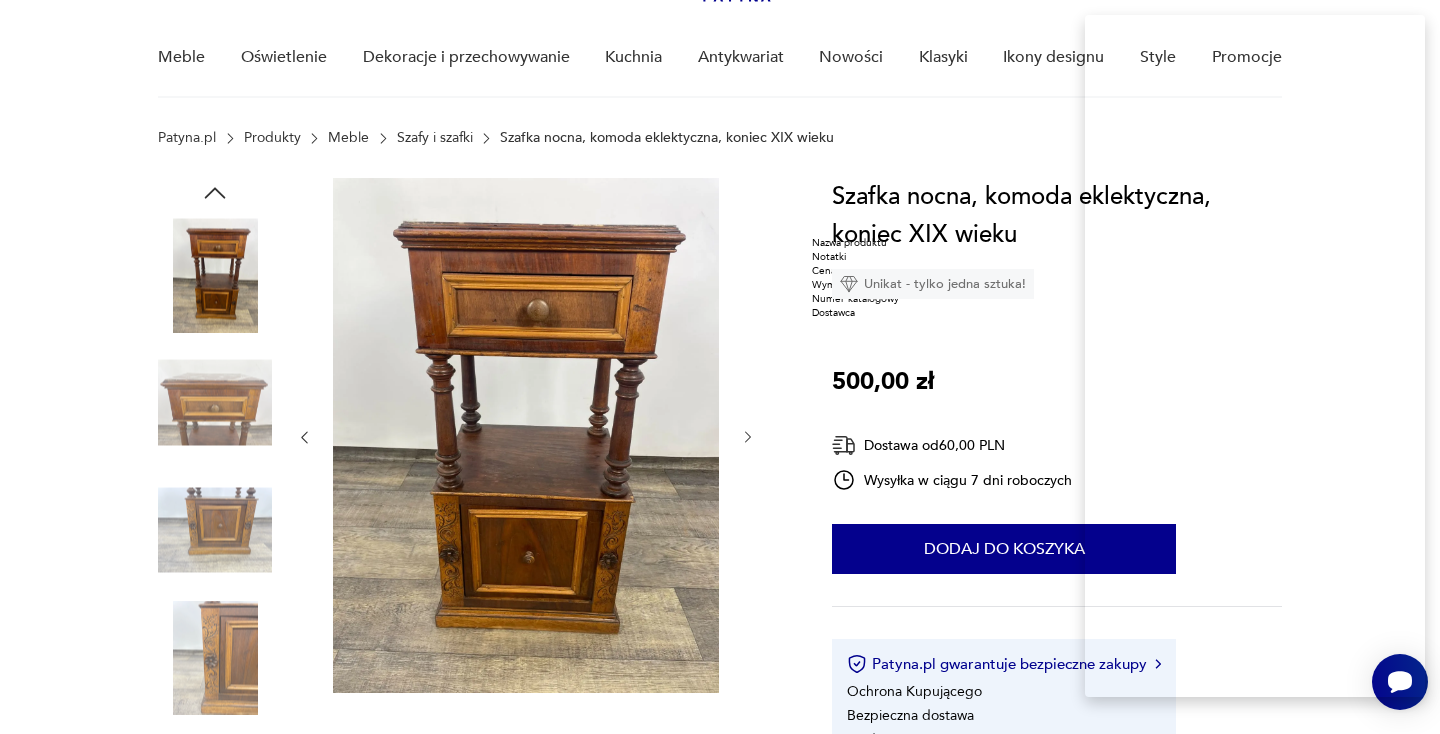 click on "Cena" at bounding box center [855, 271] 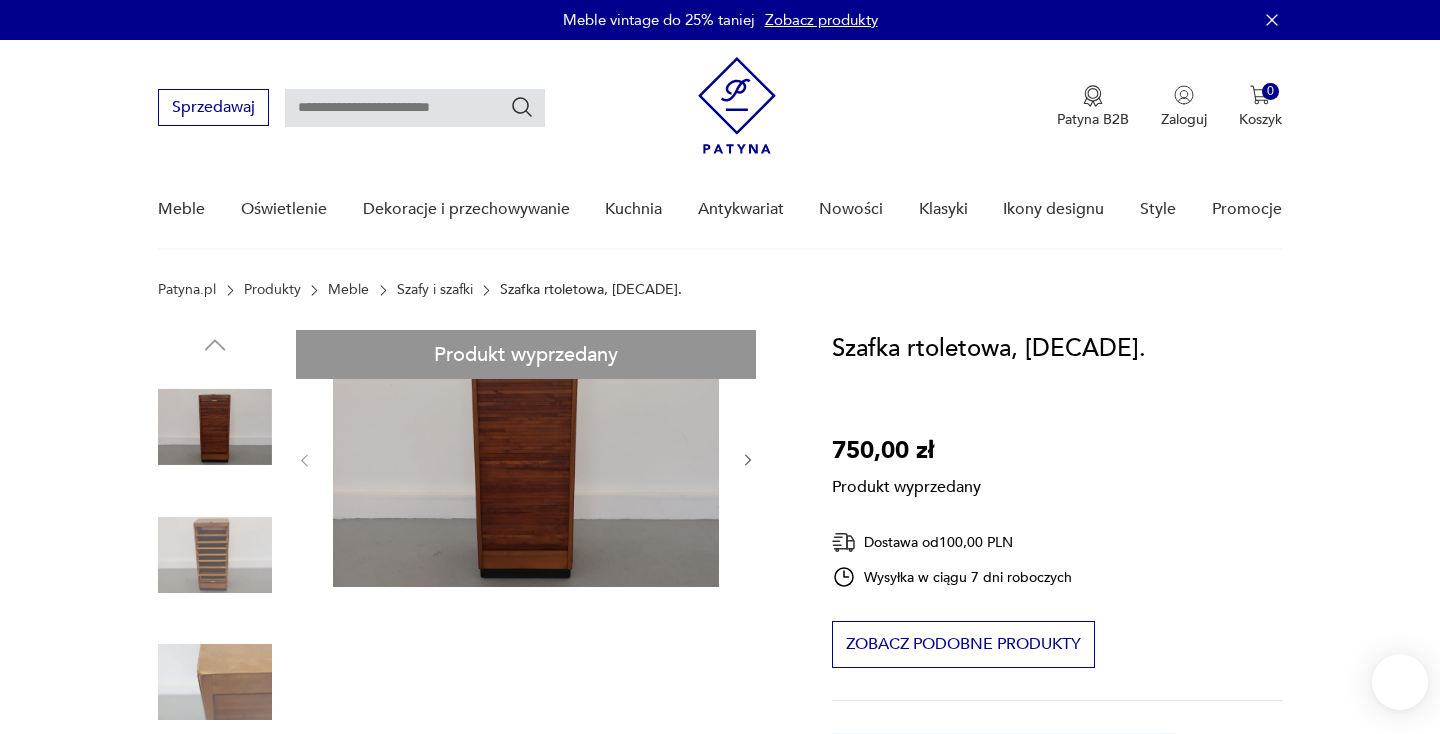 scroll, scrollTop: 0, scrollLeft: 0, axis: both 